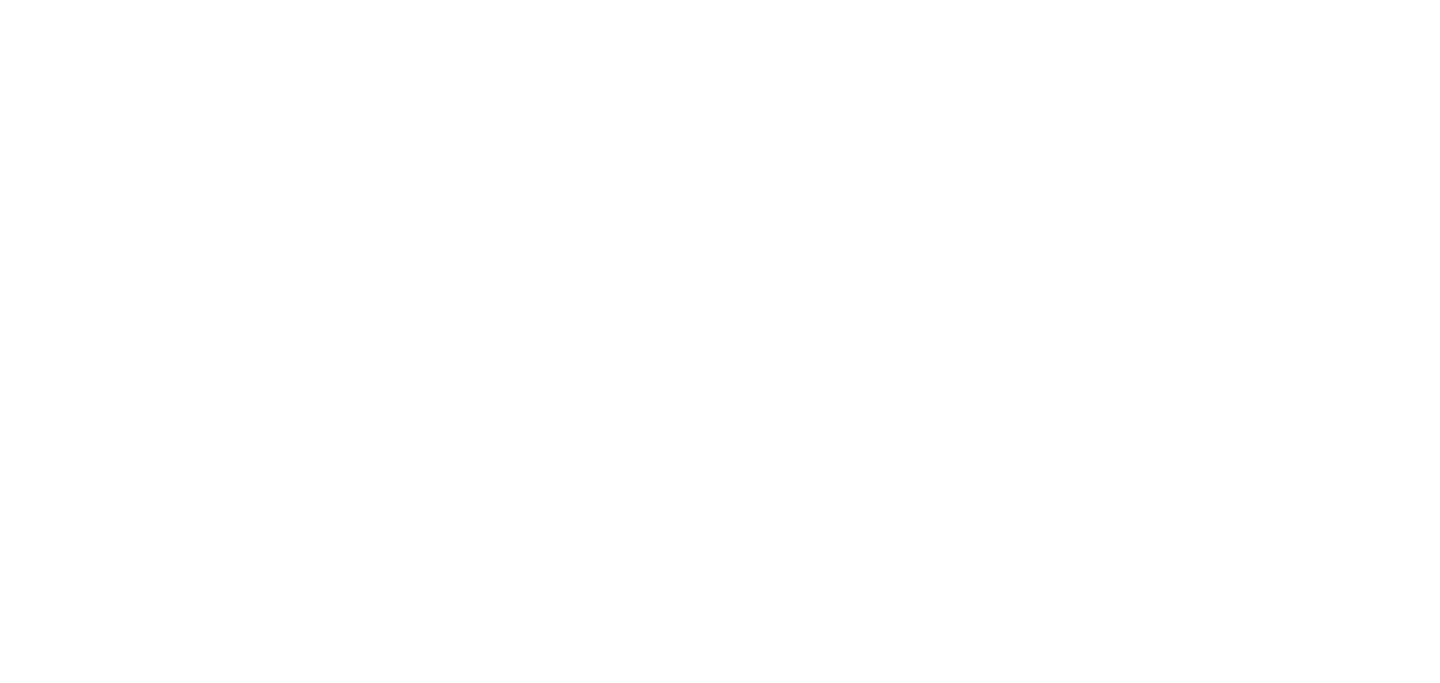 scroll, scrollTop: 0, scrollLeft: 0, axis: both 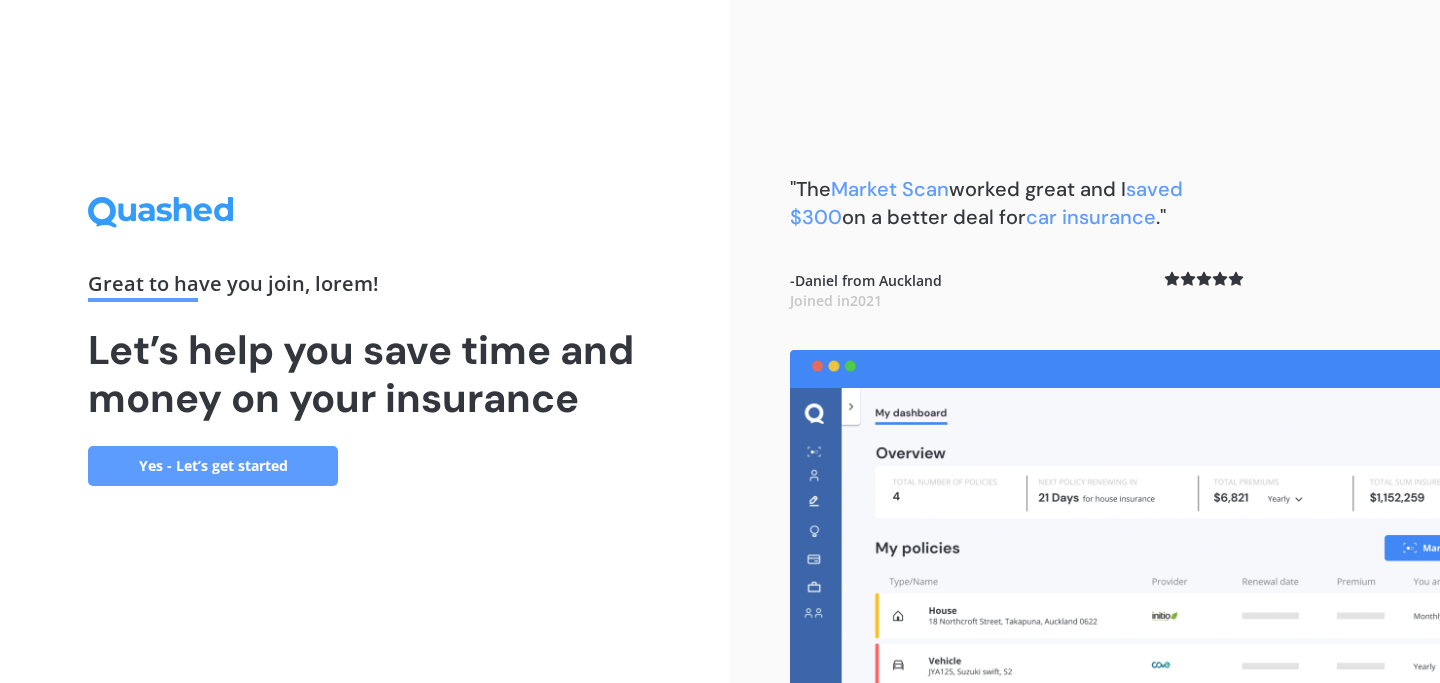 click on "Yes - Let’s get started" at bounding box center [213, 466] 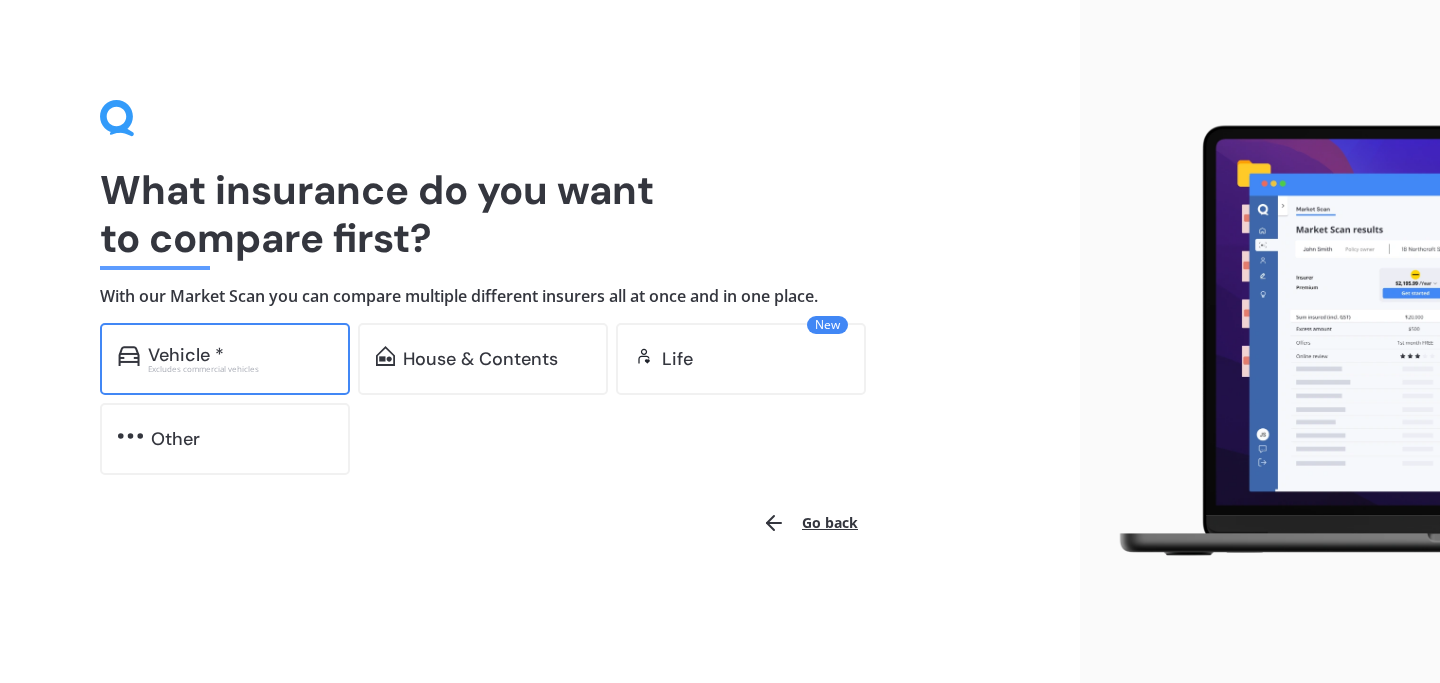 click on "Vehicle *" at bounding box center (240, 355) 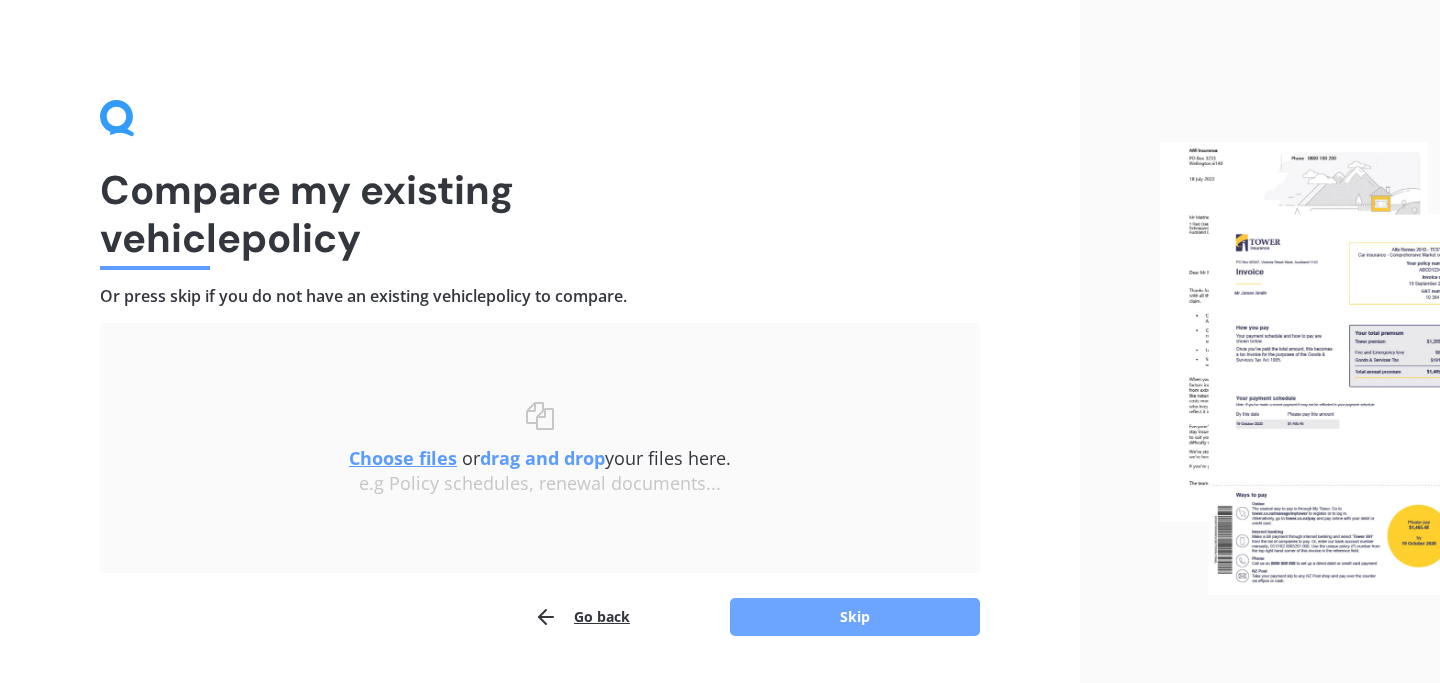 click on "Skip" at bounding box center [855, 617] 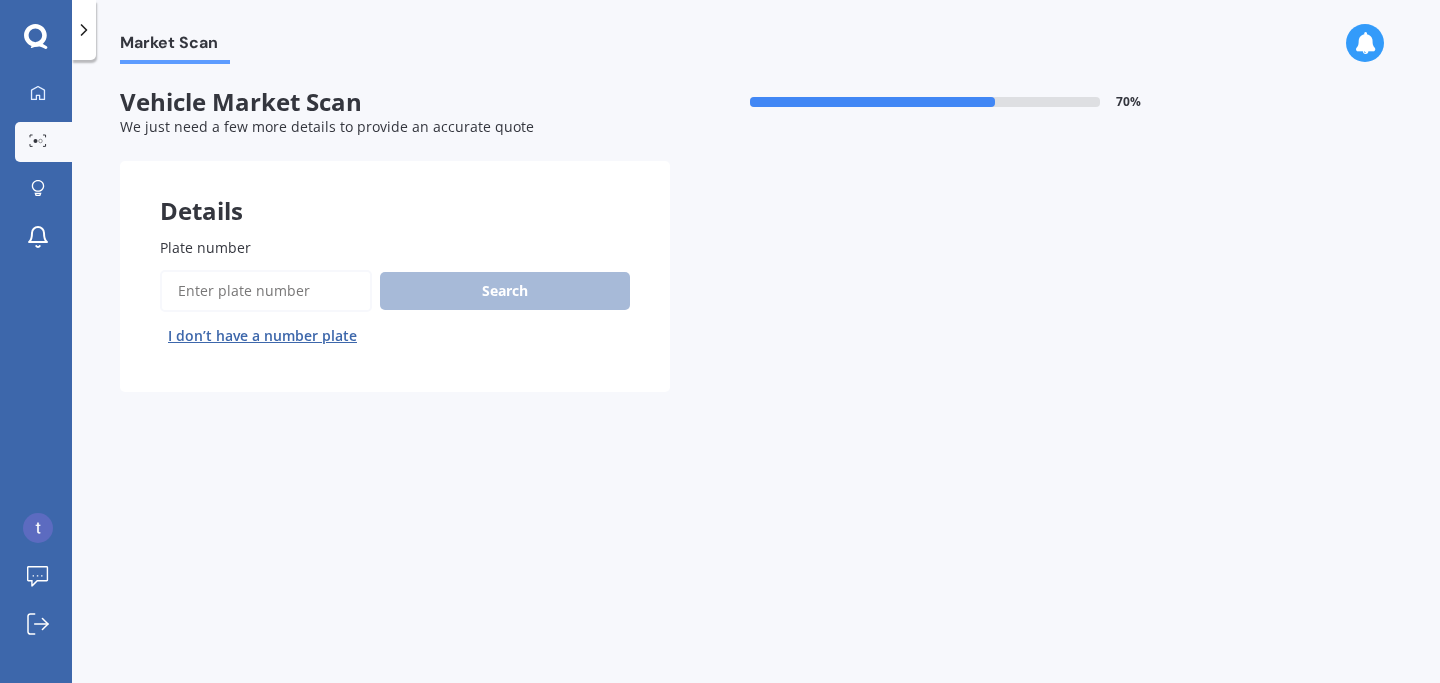 click on "Plate number" at bounding box center [266, 291] 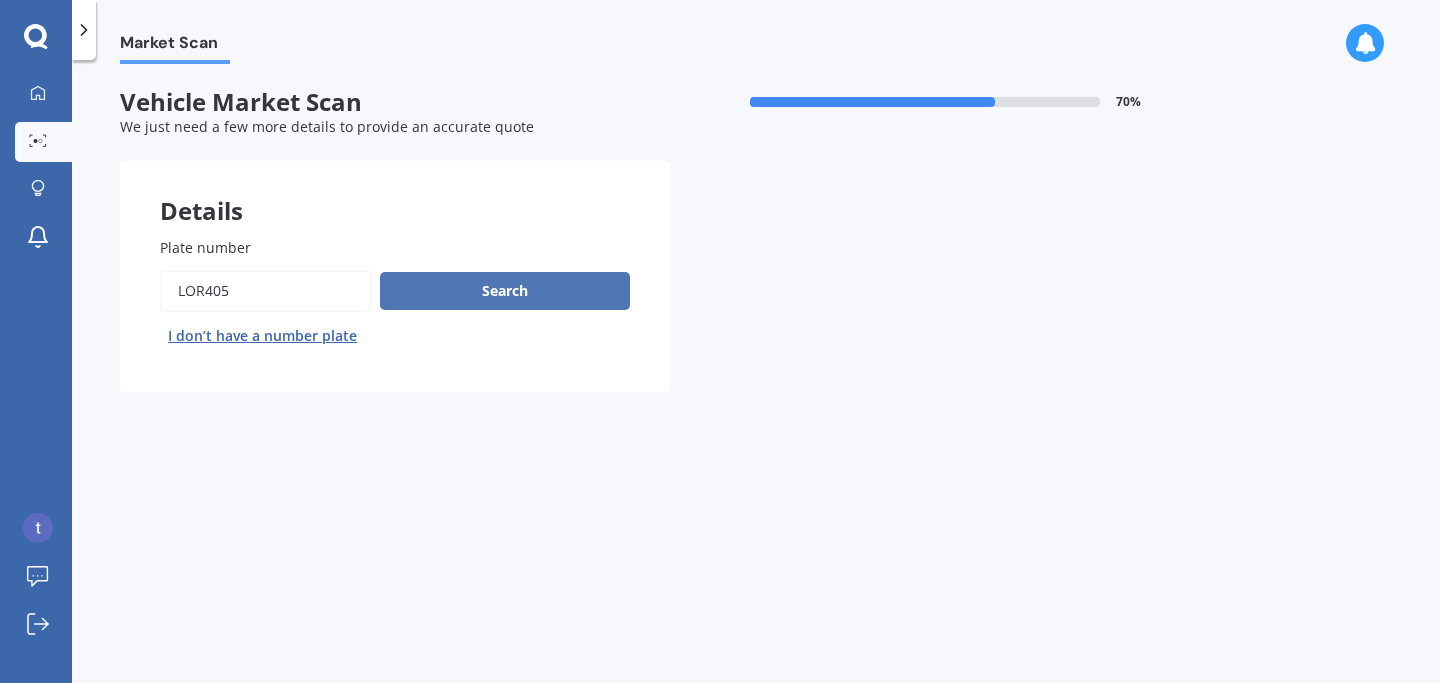 type on "lor405" 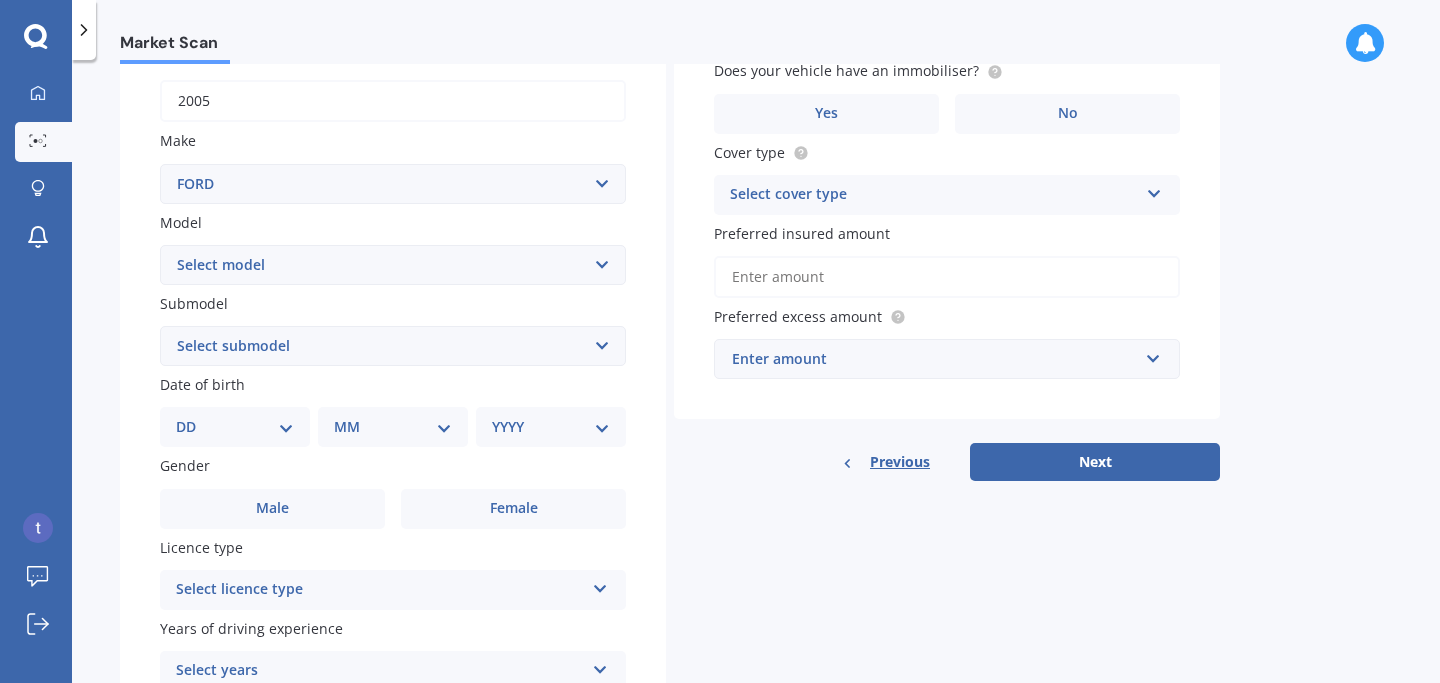 scroll, scrollTop: 380, scrollLeft: 0, axis: vertical 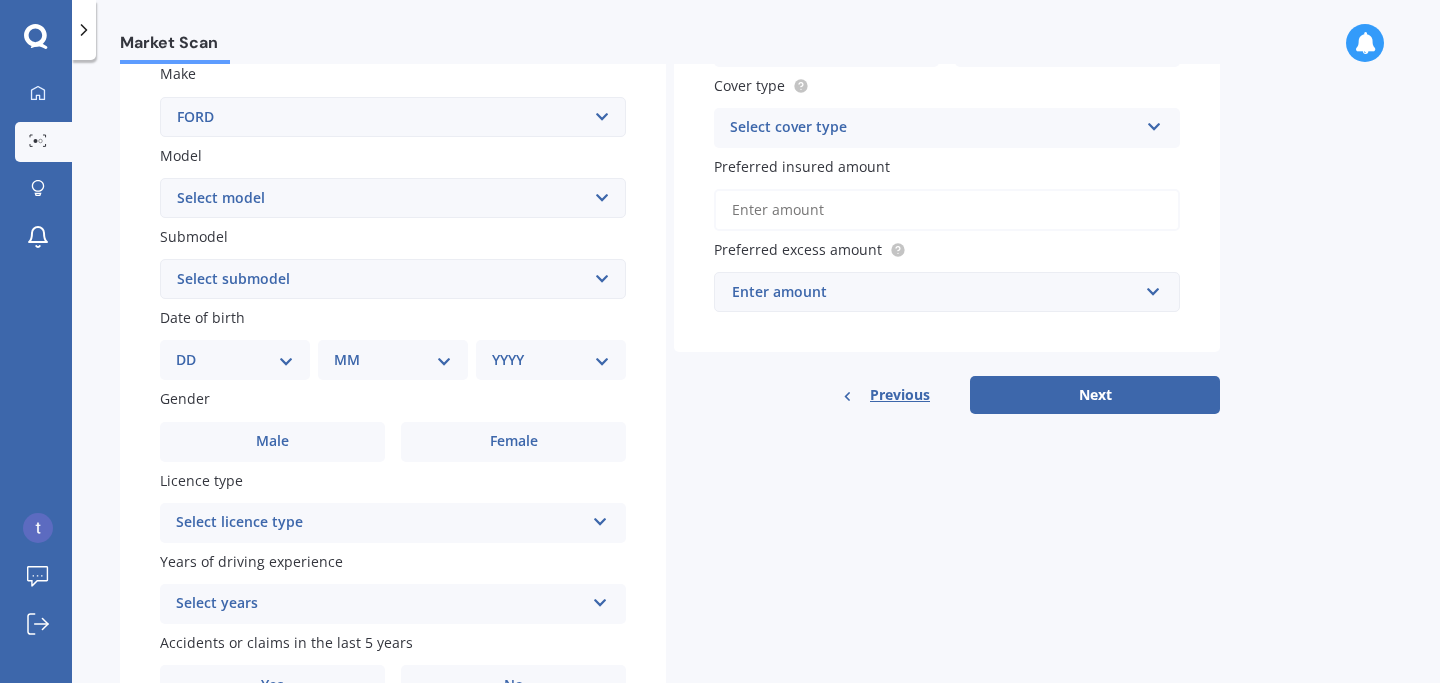 click on "DD 01 02 03 04 05 06 07 08 09 10 11 12 13 14 15 16 17 18 19 20 21 22 23 24 25 26 27 28 29 30 31" at bounding box center (235, 360) 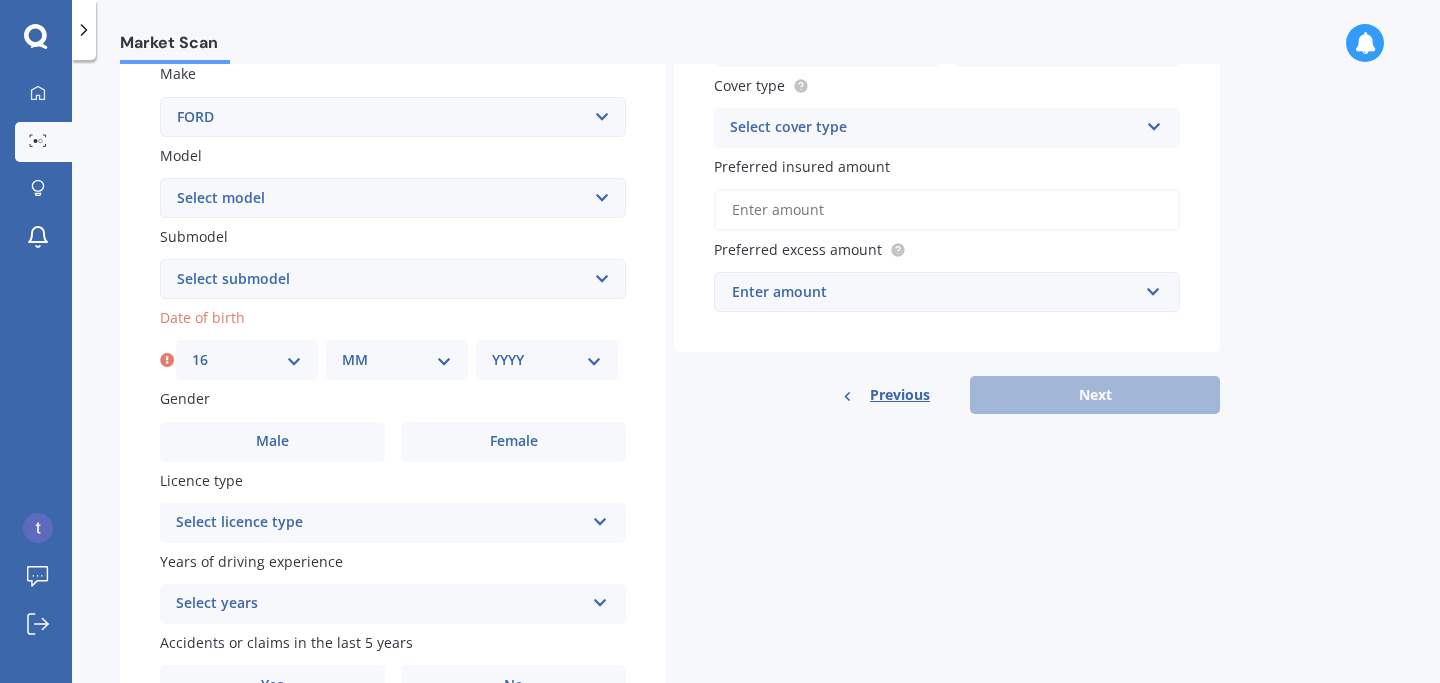 click on "MM 01 02 03 04 05 06 07 08 09 10 11 12" at bounding box center [397, 360] 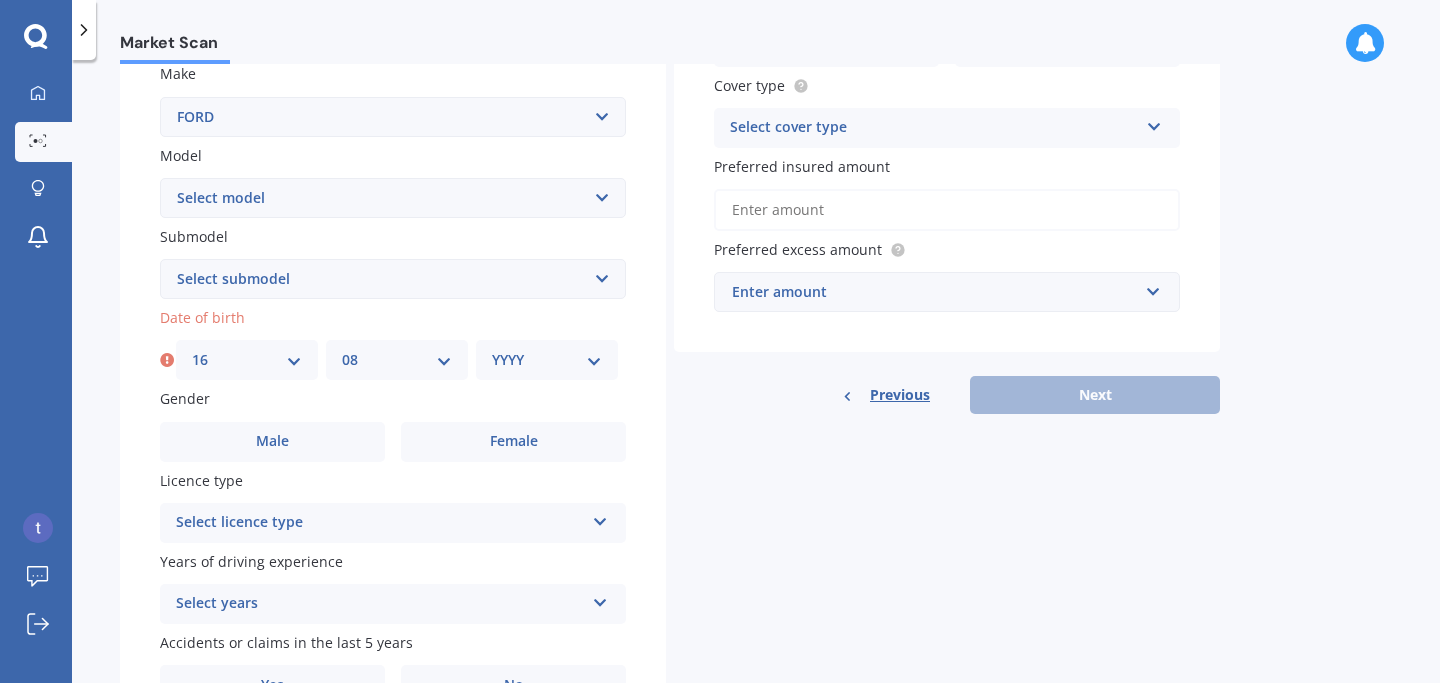 click on "YYYY 2025 2024 2023 2022 2021 2020 2019 2018 2017 2016 2015 2014 2013 2012 2011 2010 2009 2008 2007 2006 2005 2004 2003 2002 2001 2000 1999 1998 1997 1996 1995 1994 1993 1992 1991 1990 1989 1988 1987 1986 1985 1984 1983 1982 1981 1980 1979 1978 1977 1976 1975 1974 1973 1972 1971 1970 1969 1968 1967 1966 1965 1964 1963 1962 1961 1960 1959 1958 1957 1956 1955 1954 1953 1952 1951 1950 1949 1948 1947 1946 1945 1944 1943 1942 1941 1940 1939 1938 1937 1936 1935 1934 1933 1932 1931 1930 1929 1928 1927 1926" at bounding box center [547, 360] 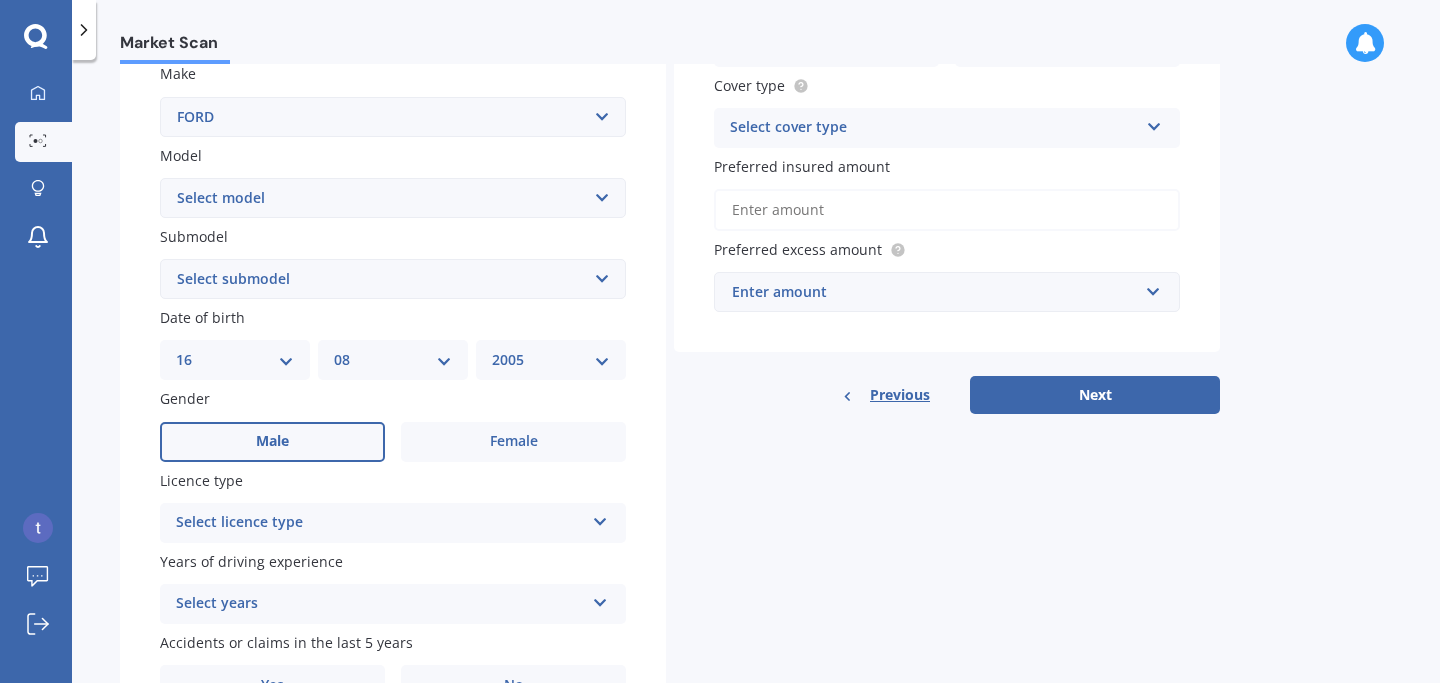 click on "Male" at bounding box center (272, 442) 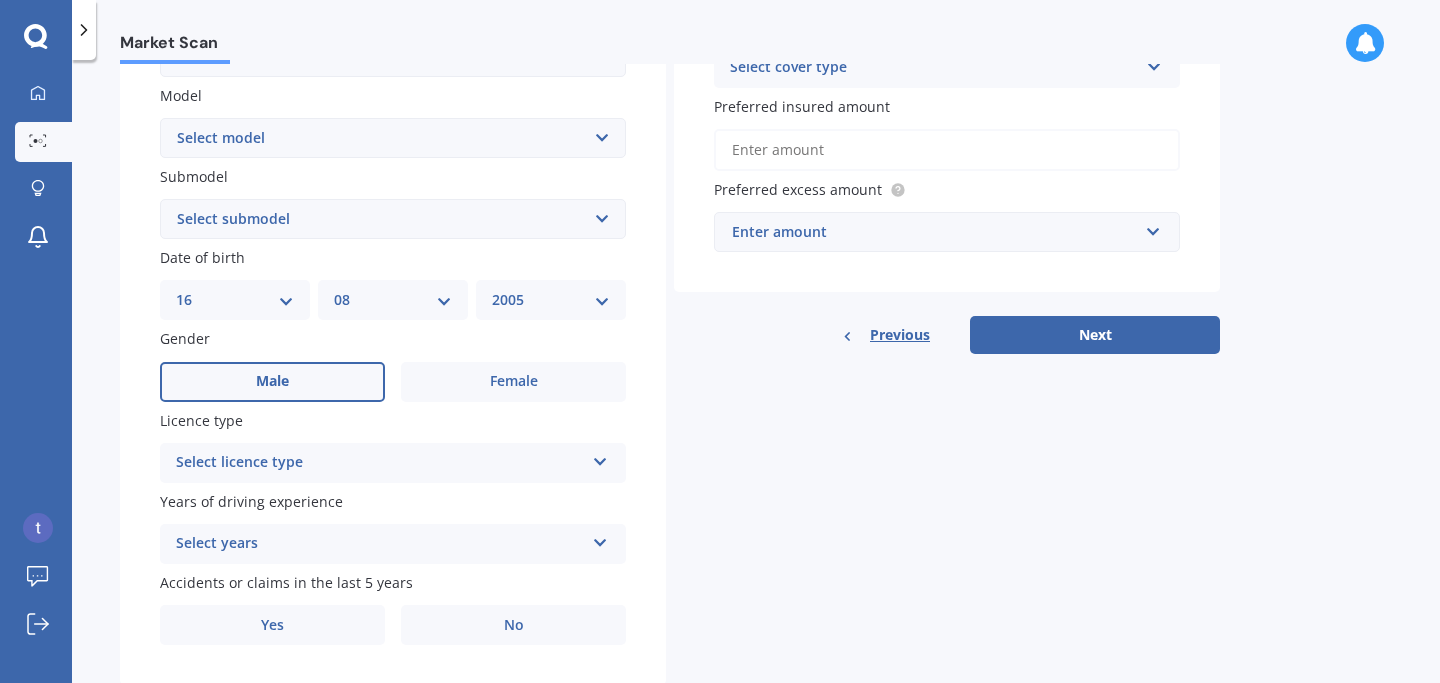 click on "Select licence type" at bounding box center (380, 463) 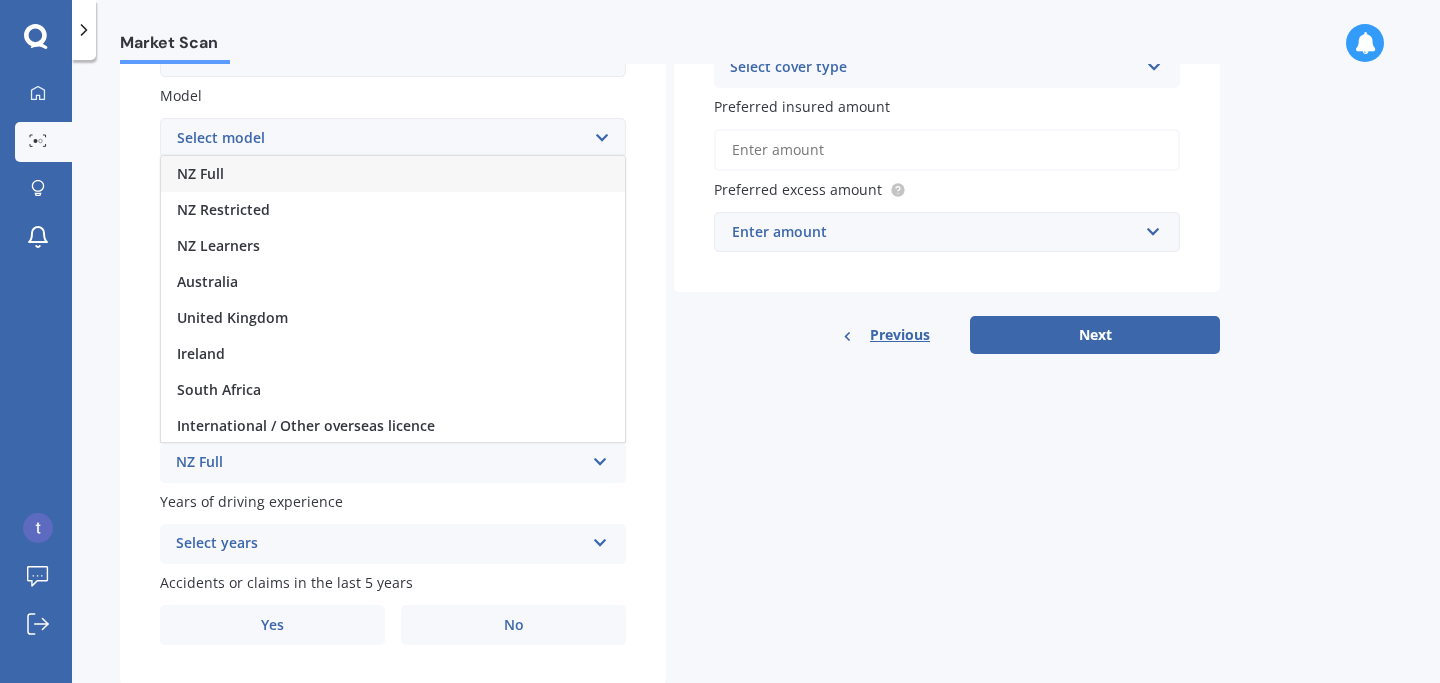 click on "NZ Full" at bounding box center [393, 174] 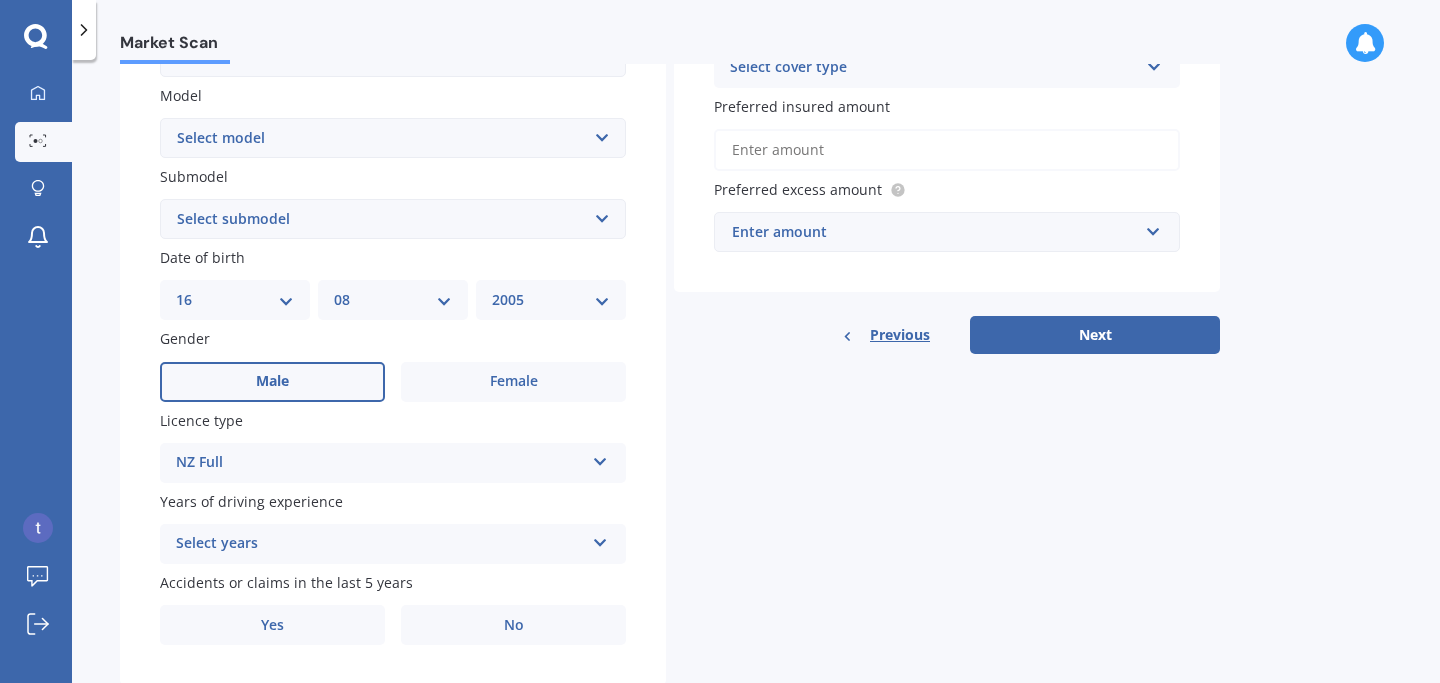 click on "Select years" at bounding box center (380, 544) 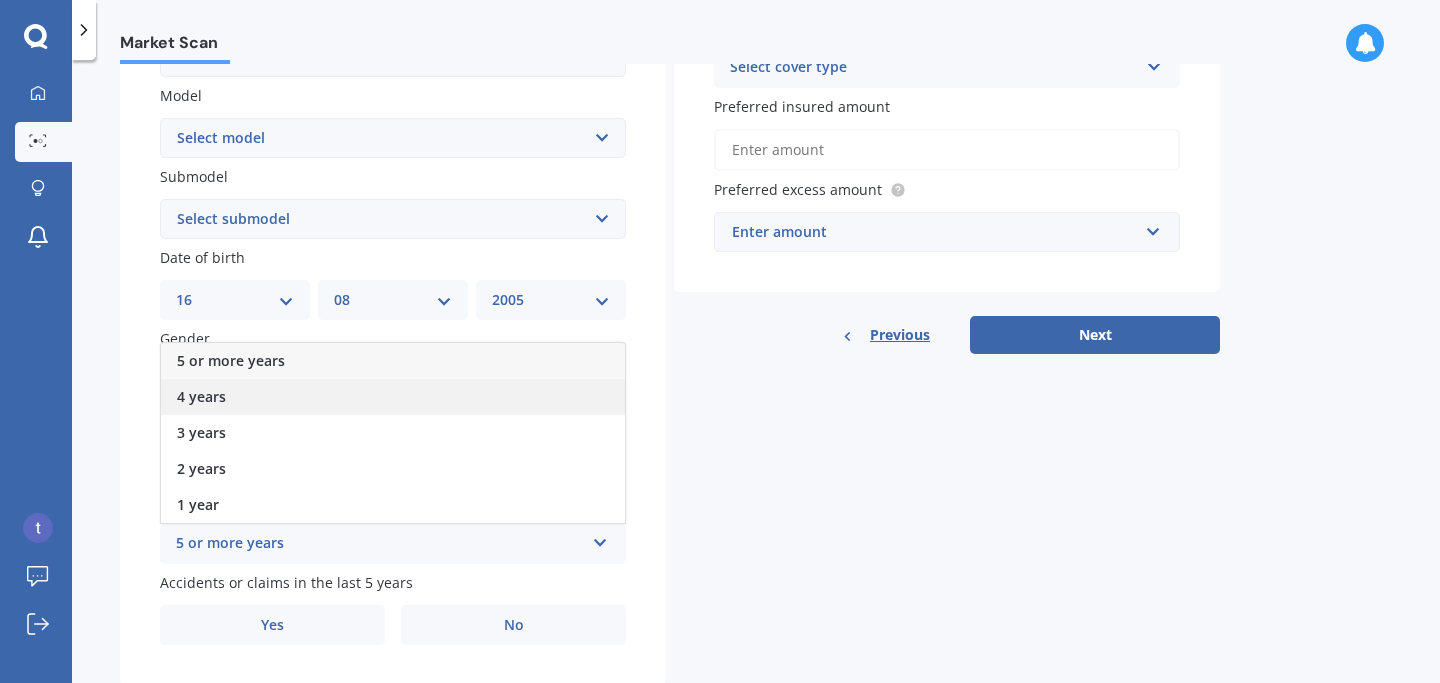 click on "4 years" at bounding box center [393, 397] 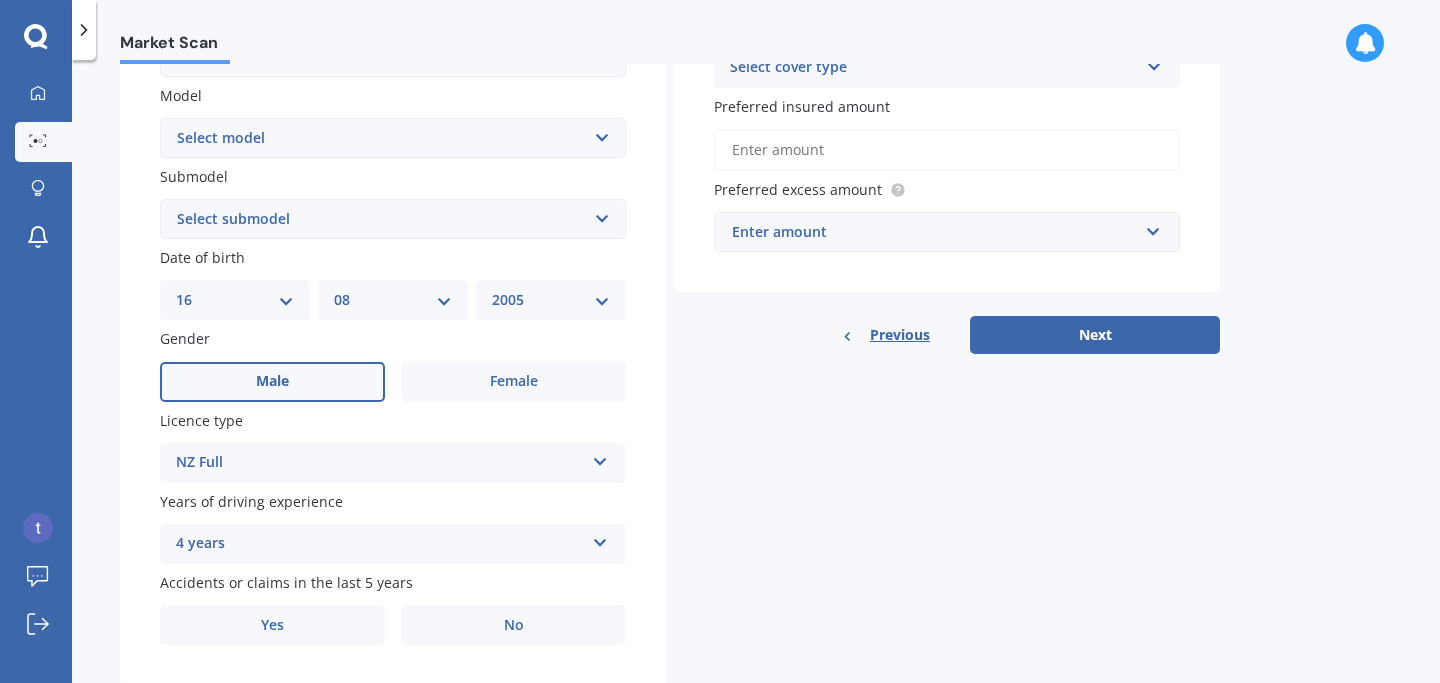 scroll, scrollTop: 499, scrollLeft: 0, axis: vertical 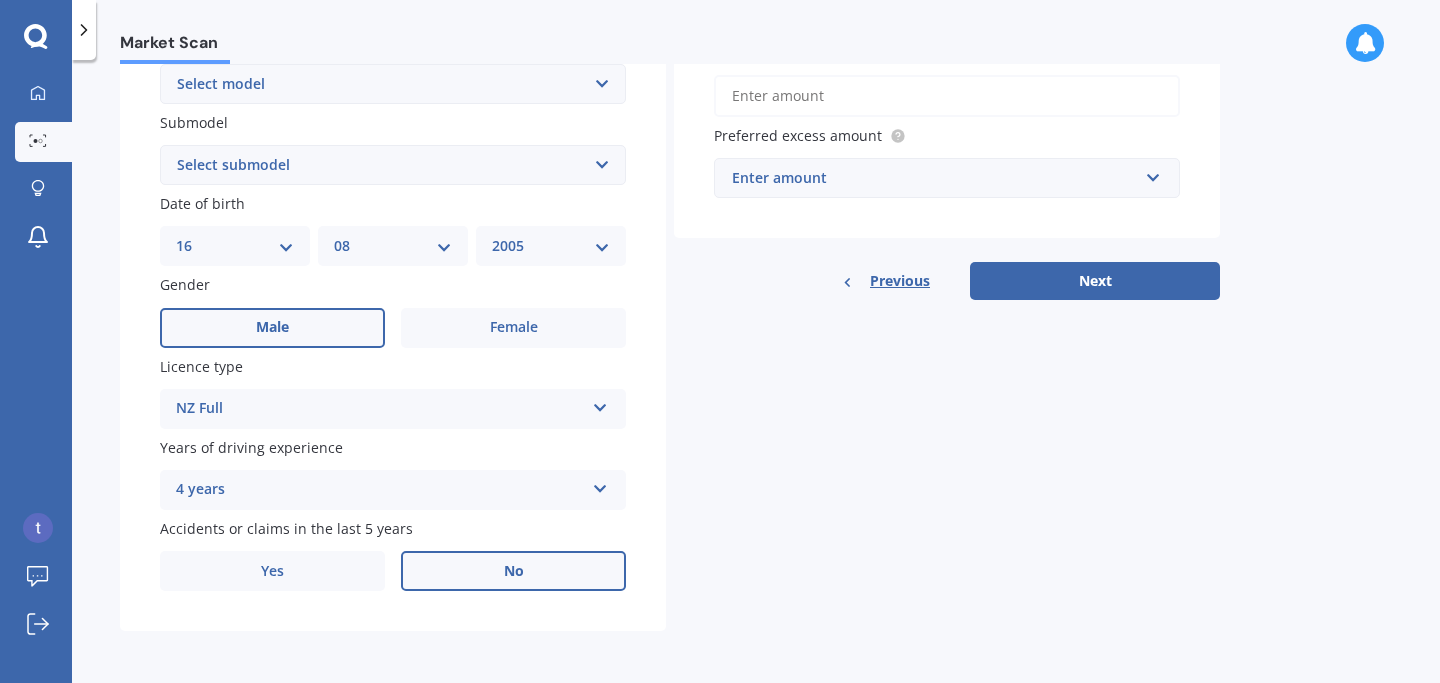 click on "No" at bounding box center [513, 328] 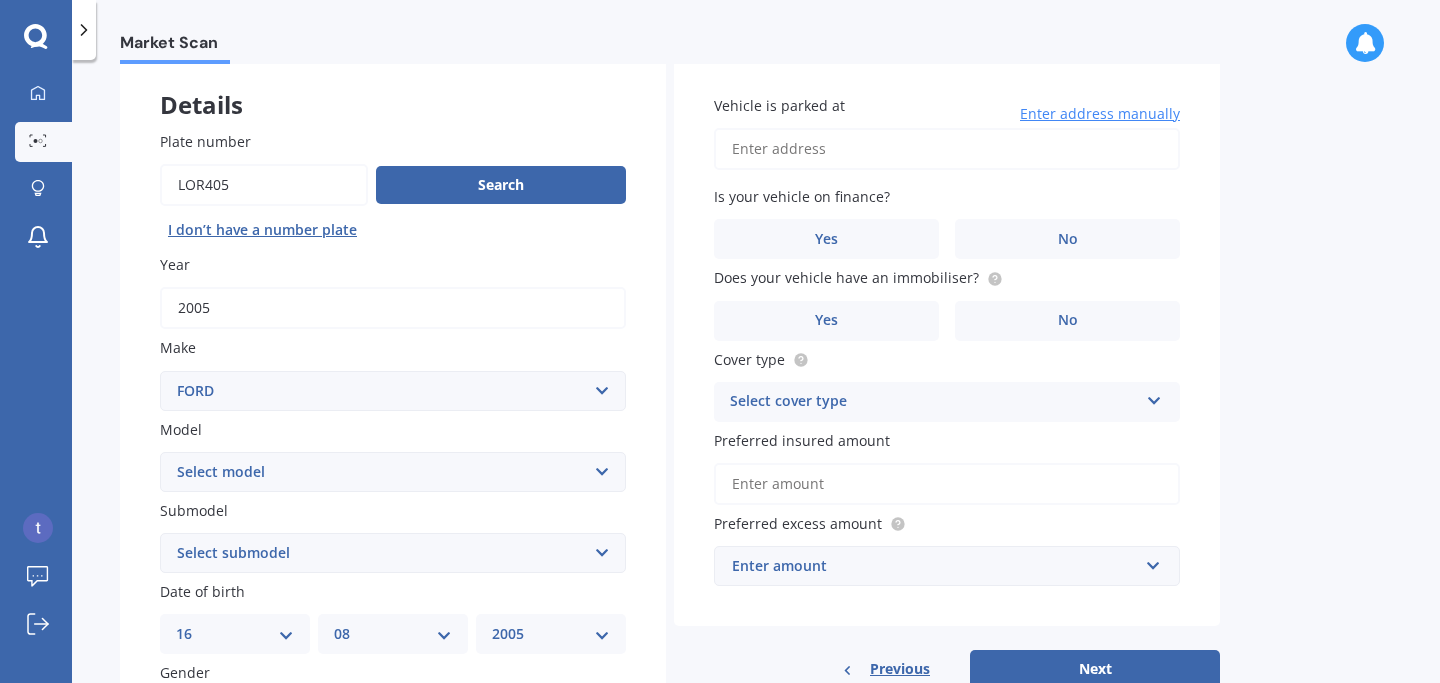 scroll, scrollTop: 0, scrollLeft: 0, axis: both 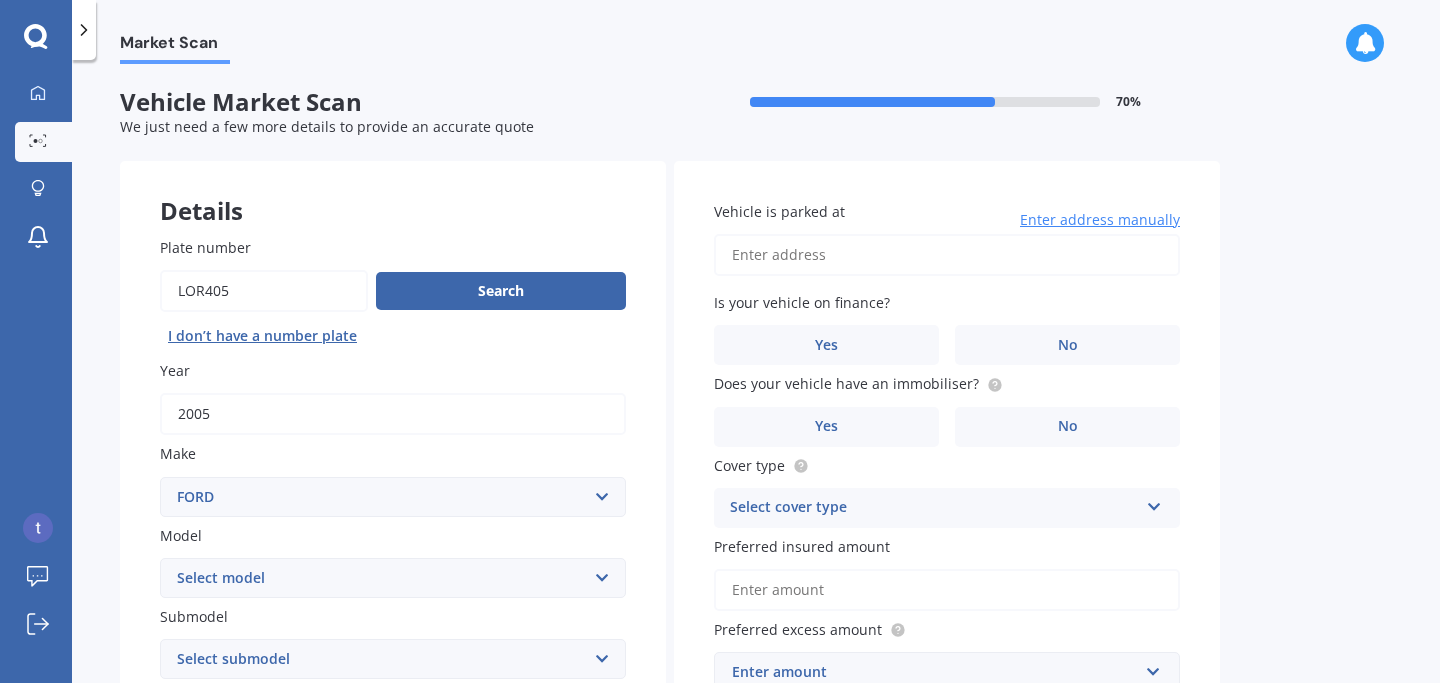 click on "Vehicle is parked at" at bounding box center (947, 255) 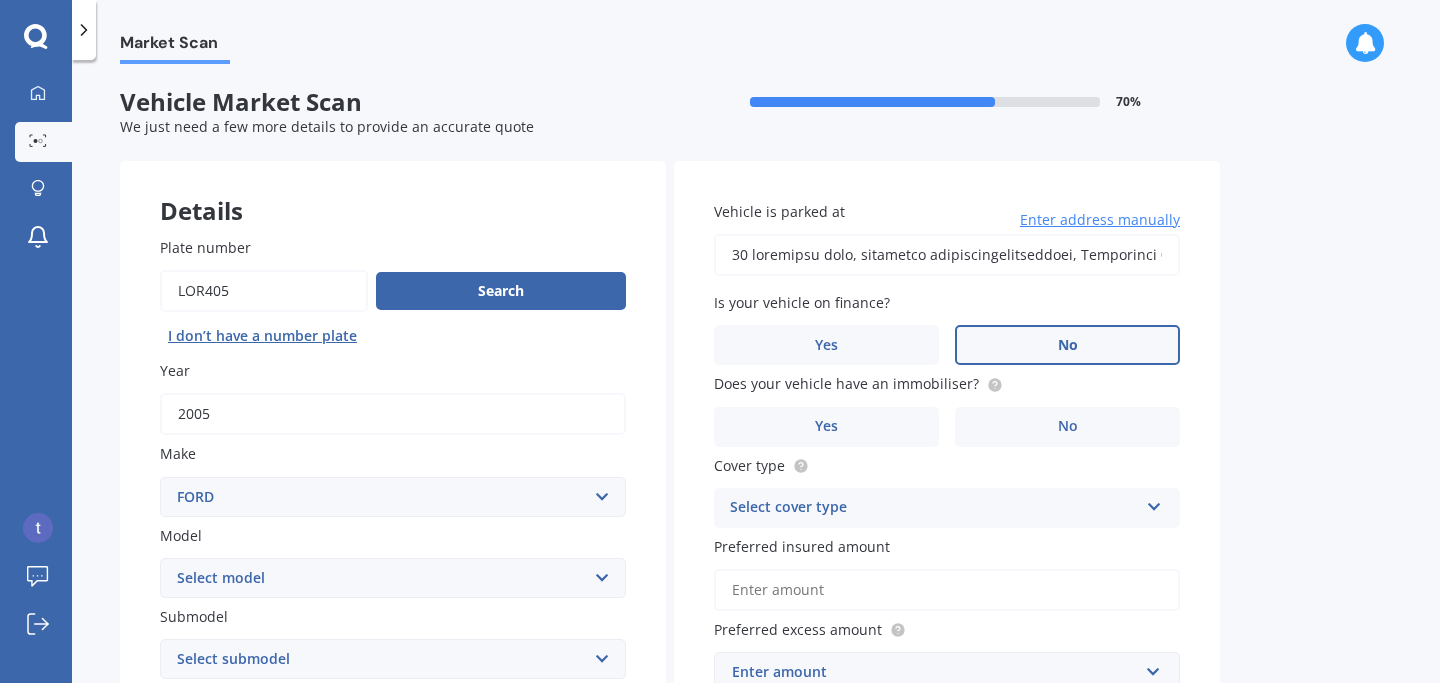 click on "No" at bounding box center (513, 822) 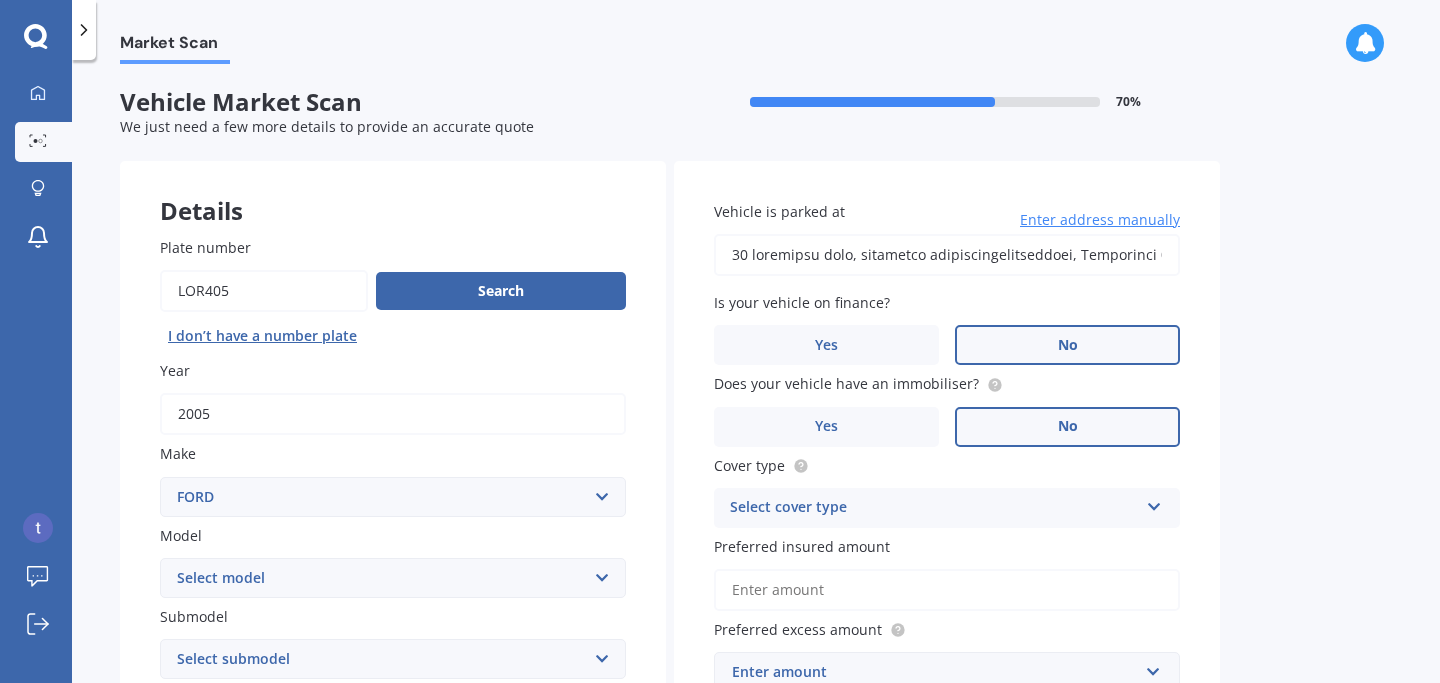 click on "No" at bounding box center (513, 822) 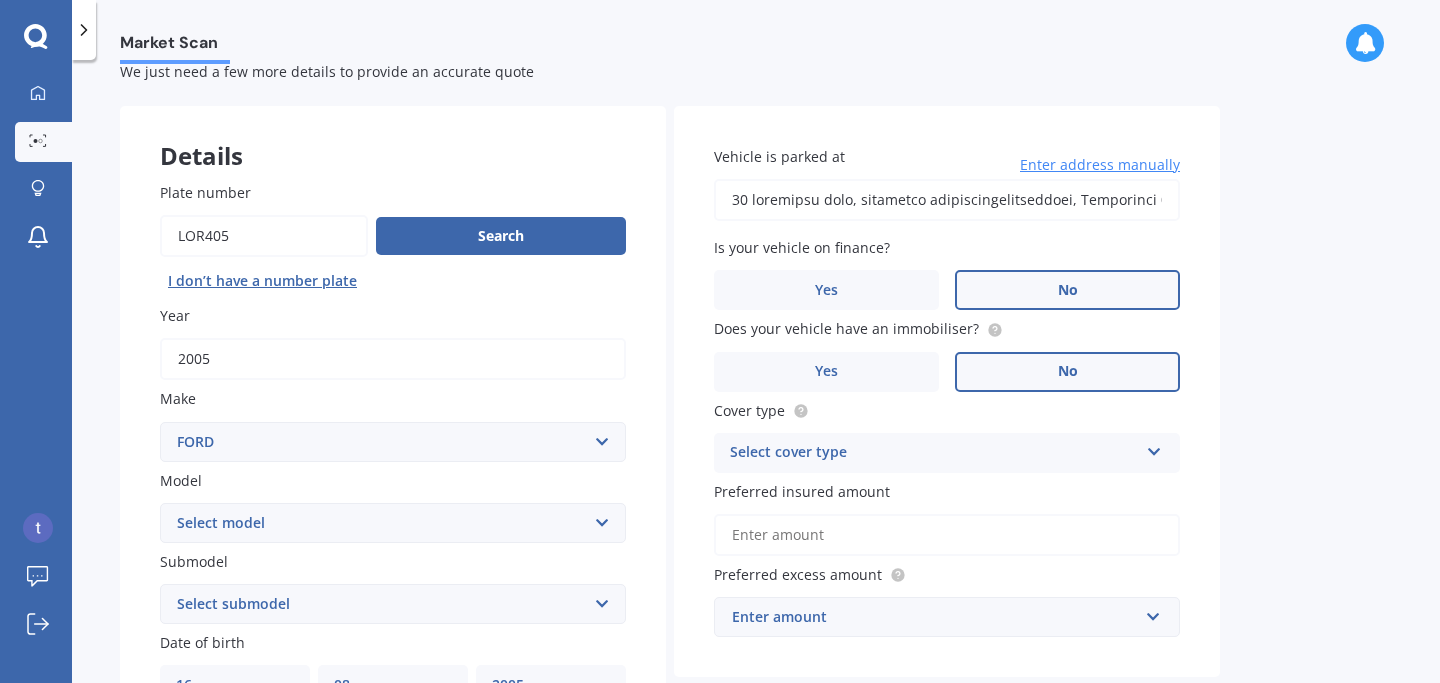 scroll, scrollTop: 63, scrollLeft: 0, axis: vertical 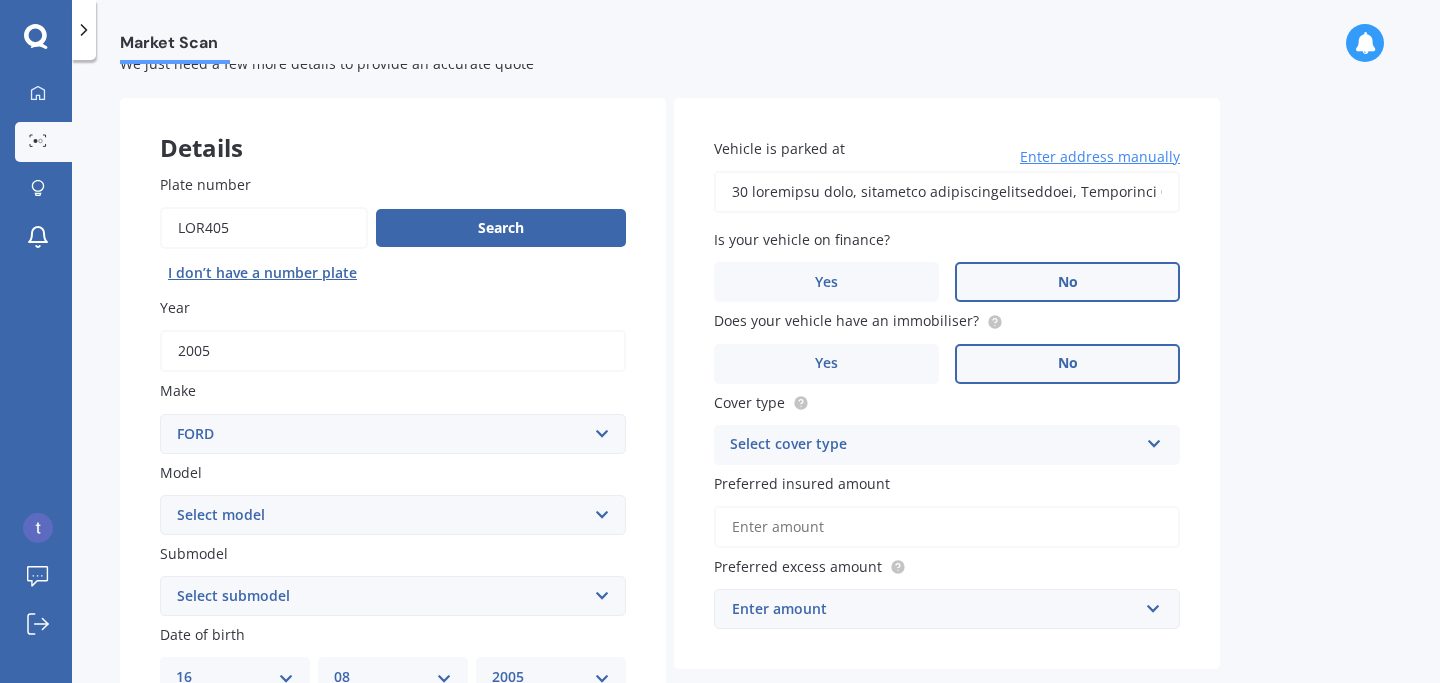 click on "Select cover type" at bounding box center (934, 445) 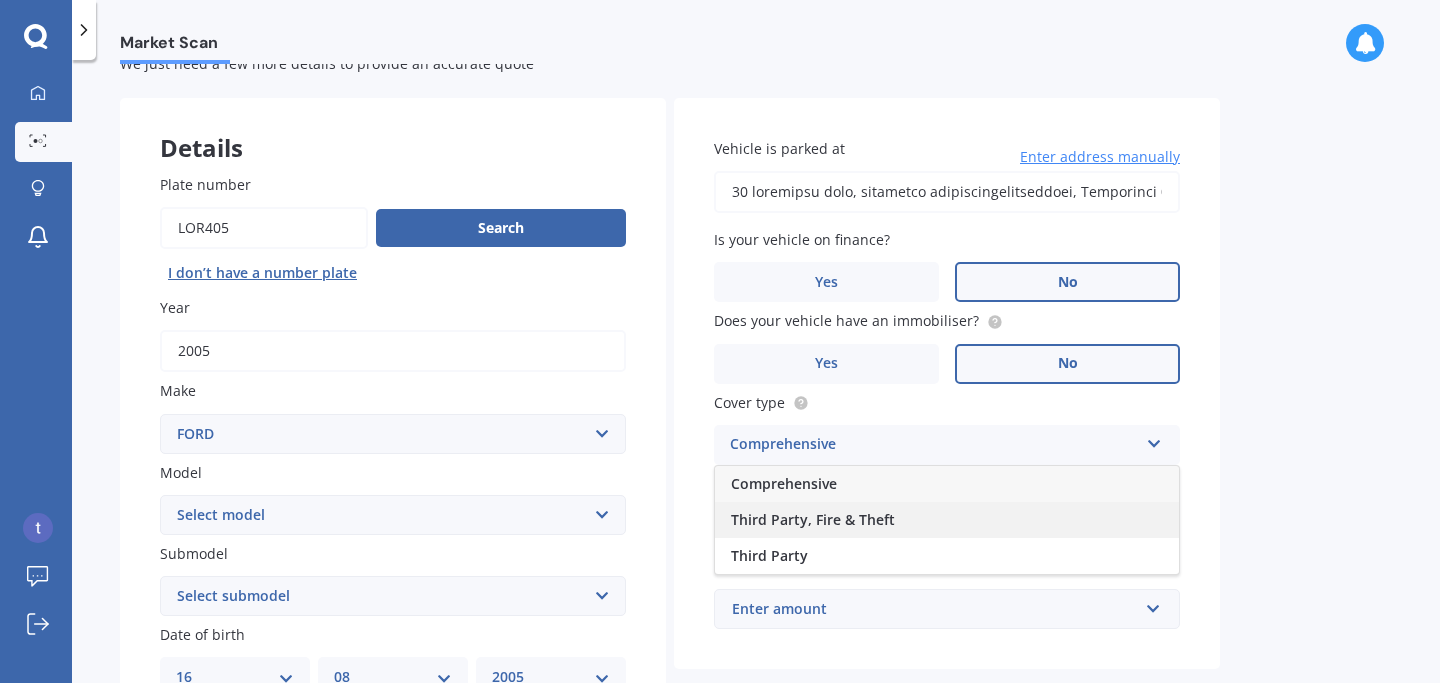 click on "Third Party, Fire & Theft" at bounding box center [784, 483] 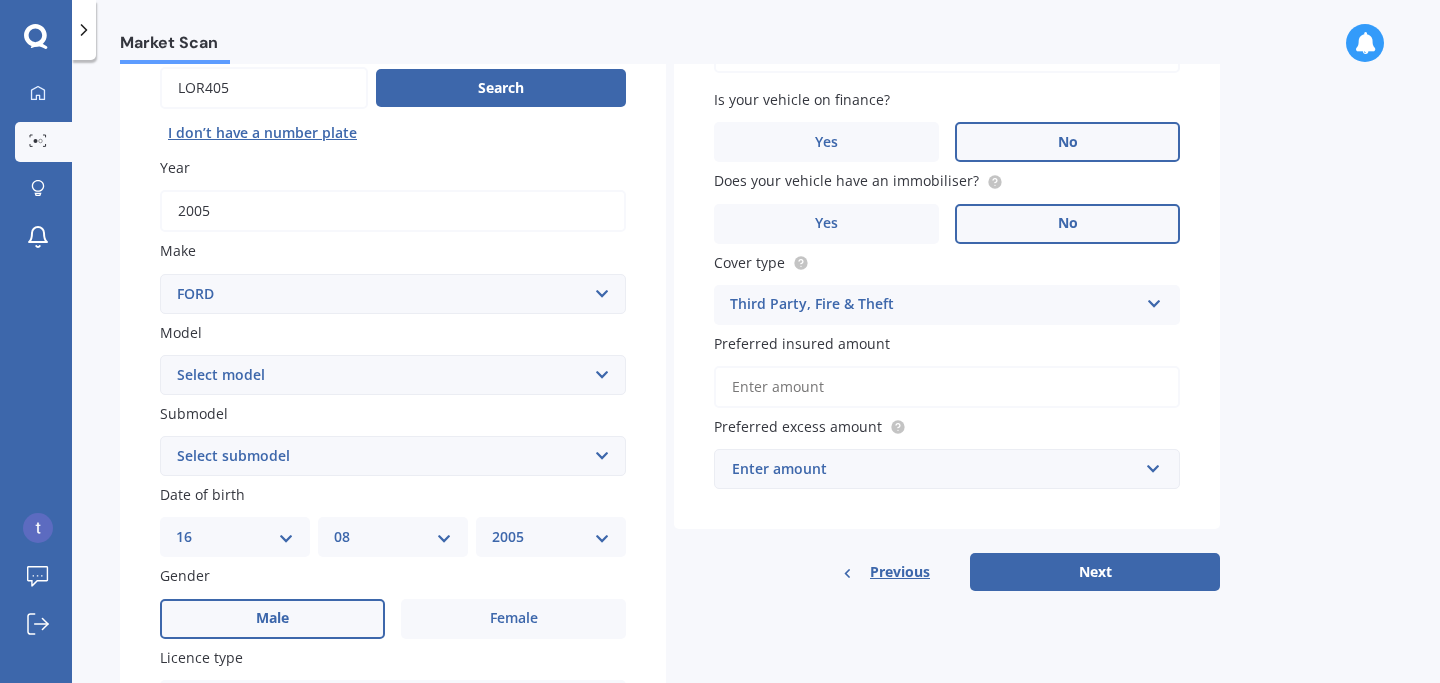 scroll, scrollTop: 205, scrollLeft: 0, axis: vertical 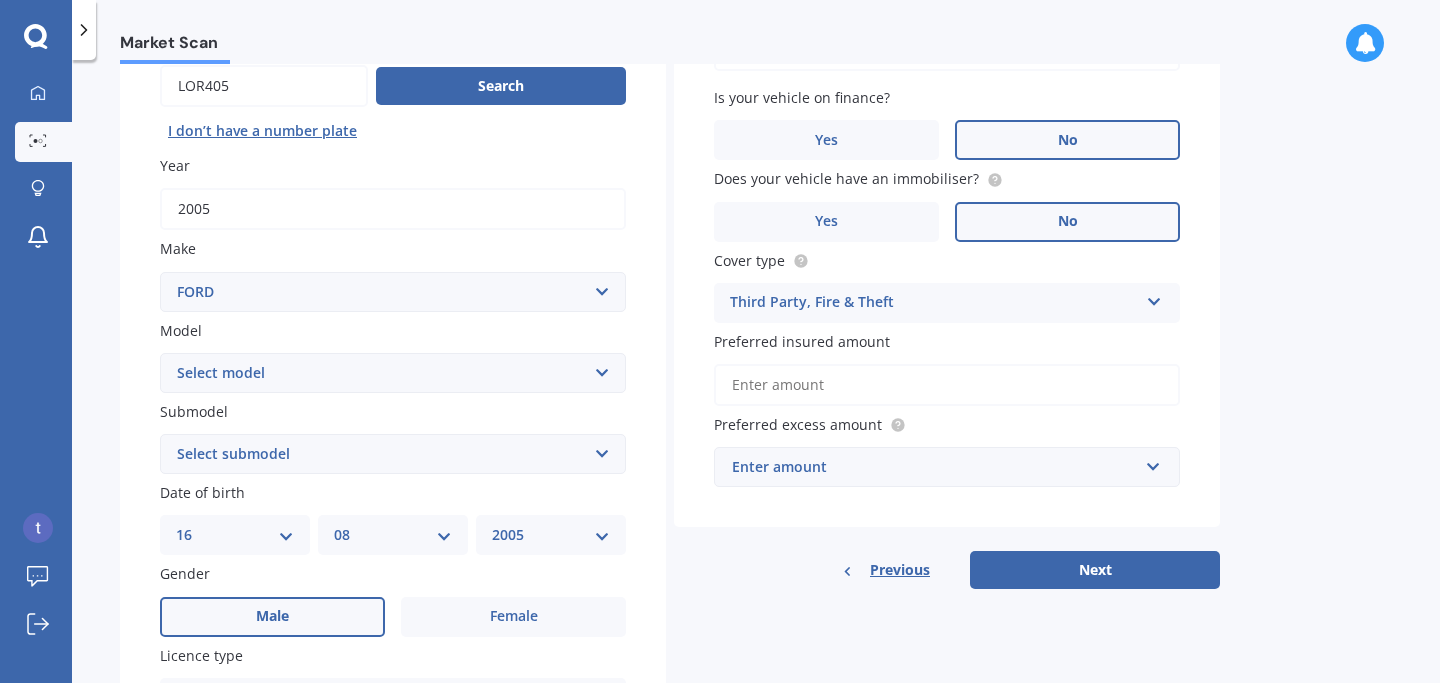 click on "Preferred insured amount" at bounding box center [947, 385] 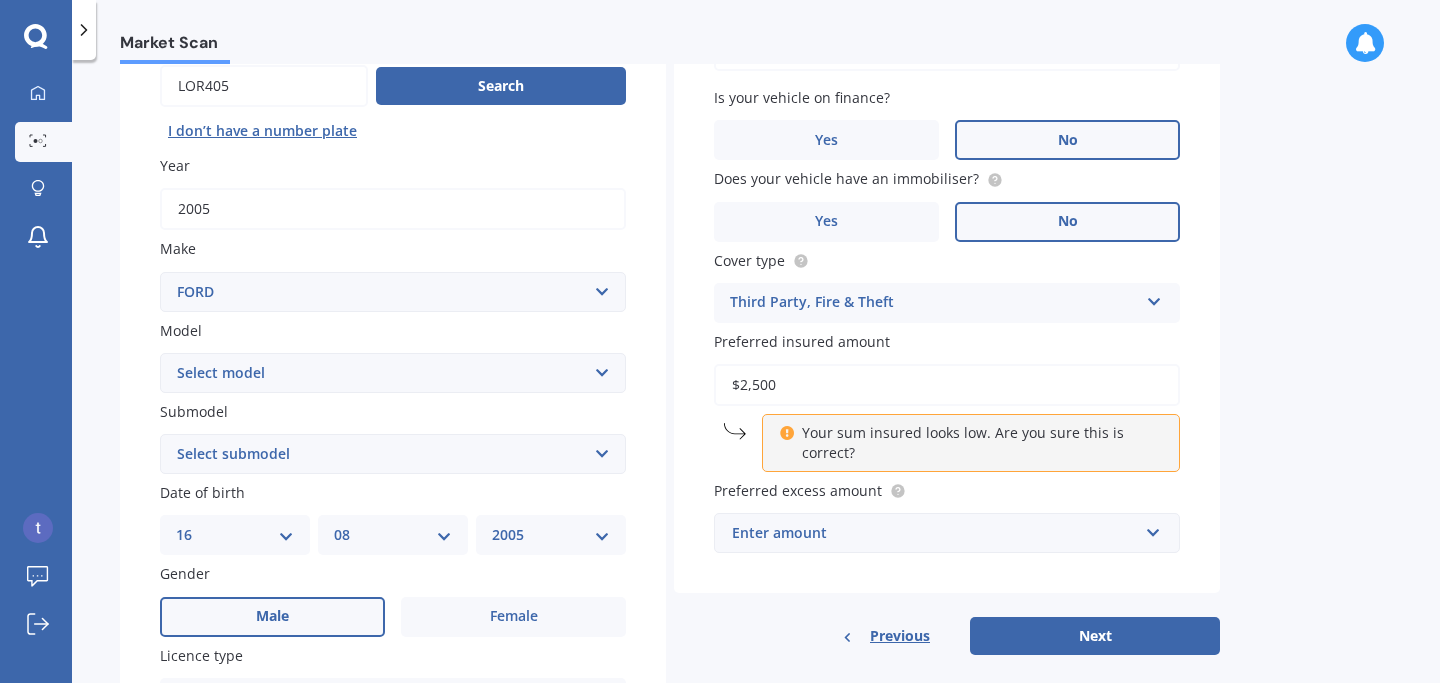 type on "$2,500" 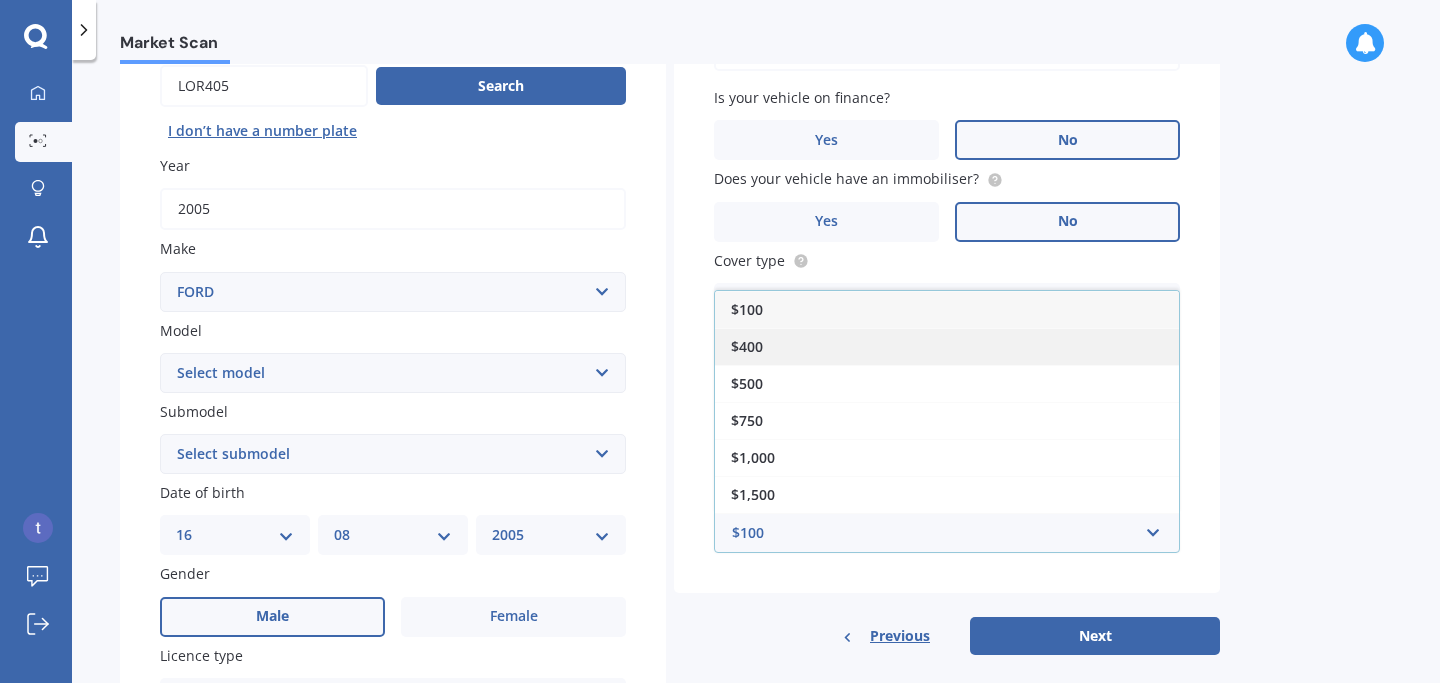 click on "$400" at bounding box center (947, 346) 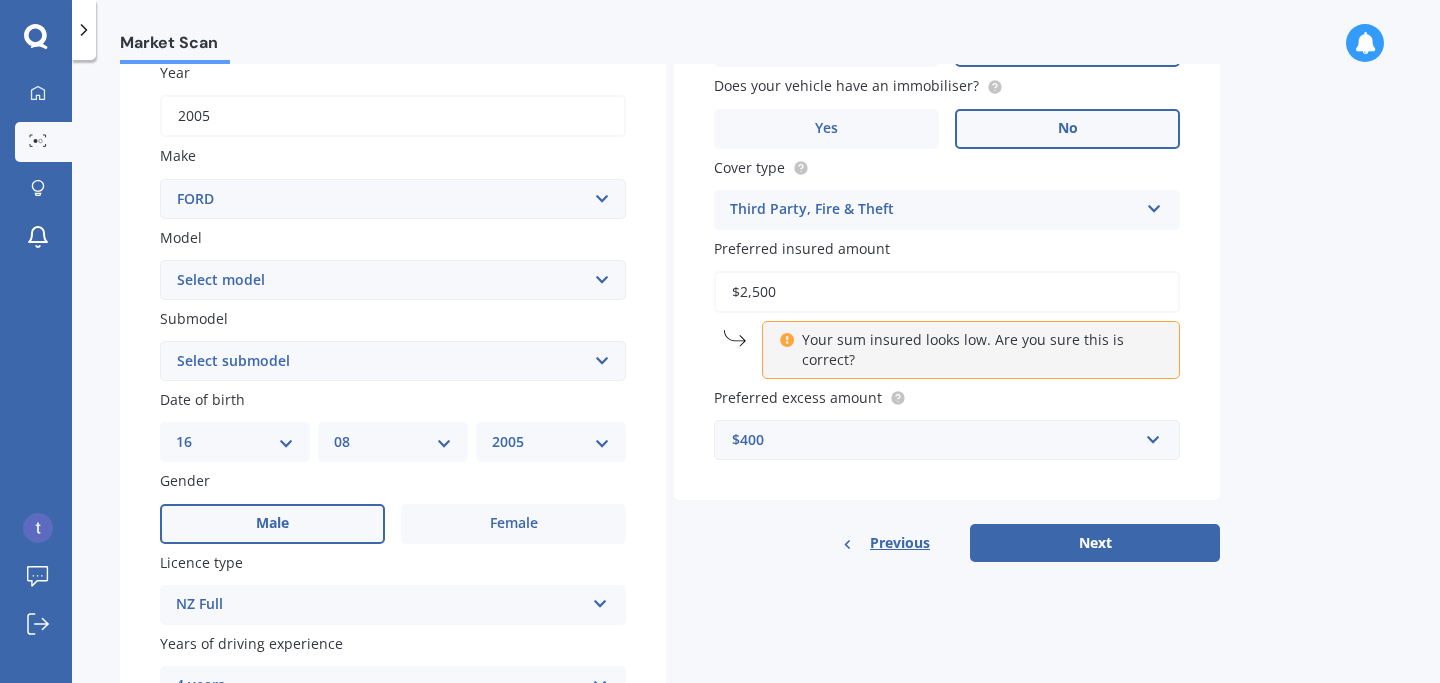 scroll, scrollTop: 305, scrollLeft: 0, axis: vertical 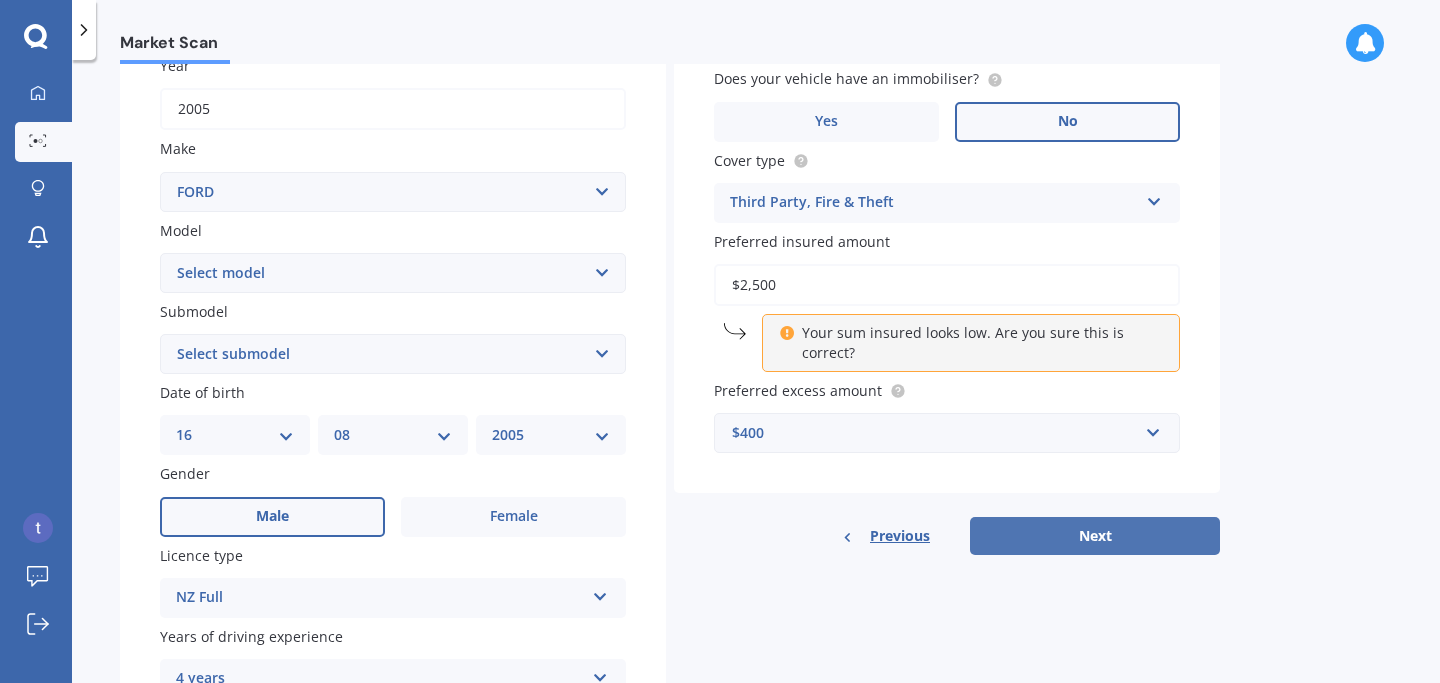 click on "Next" at bounding box center (1095, 536) 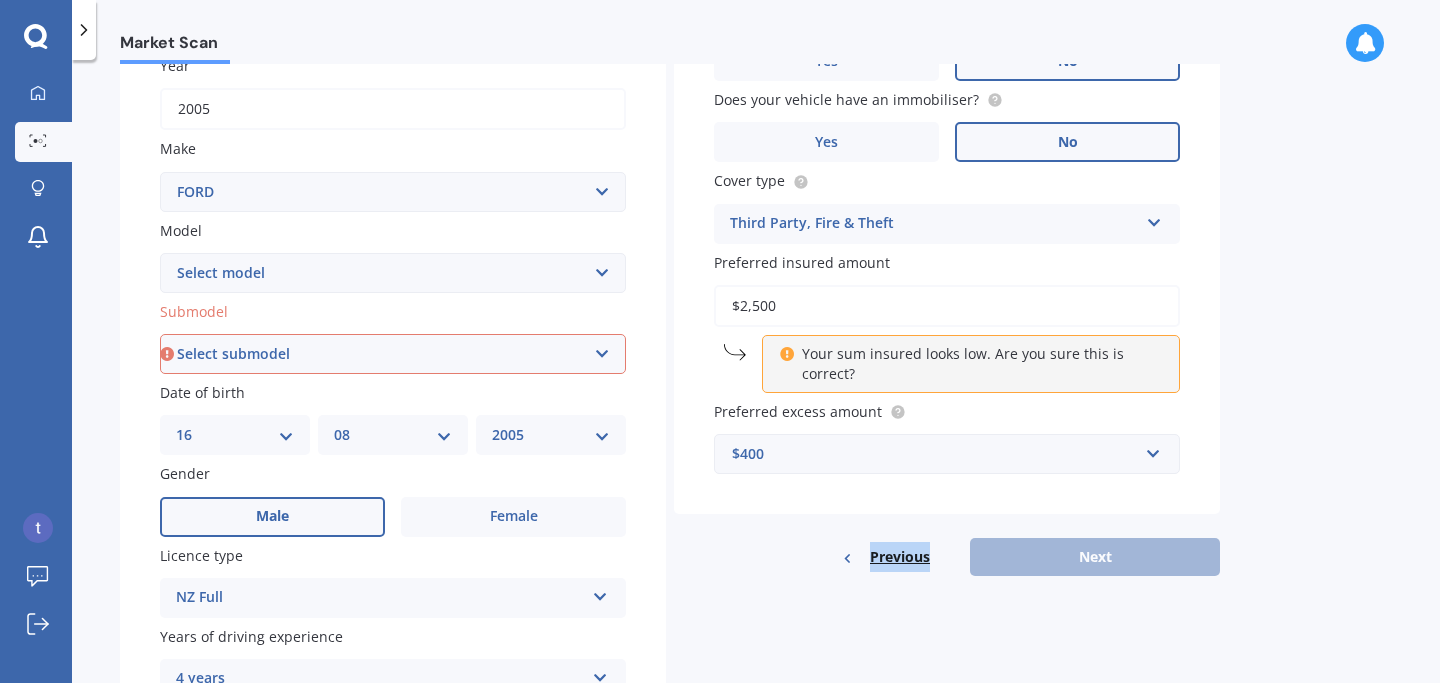 click on "Loremip do sitame co 03 adipiscin elit, seddoeius temporincididuntutlab, Etdolorema 8351 Aliqu enimadm veniamqu Nostru e ullam labo nis aliquip exea Co cons duisaut ir inrepre? Vol Ve Esse cill fugiatn pari ex sintoccaeca? Cup No Proid sunt Culpa Quiof, Dese & Molli Animidestlabo Persp Undeo, Iste & Natus Error Volup Accusanti dolorem laudan $5,061 Tota rem aperiam eaque ips. Qua abi inve veri qu archite? Beataevit dictae nemoen $750 $328 $356 $585 $709 $2,912 $5,541 $1,269 Ipsamqui Volu" at bounding box center (947, 216) 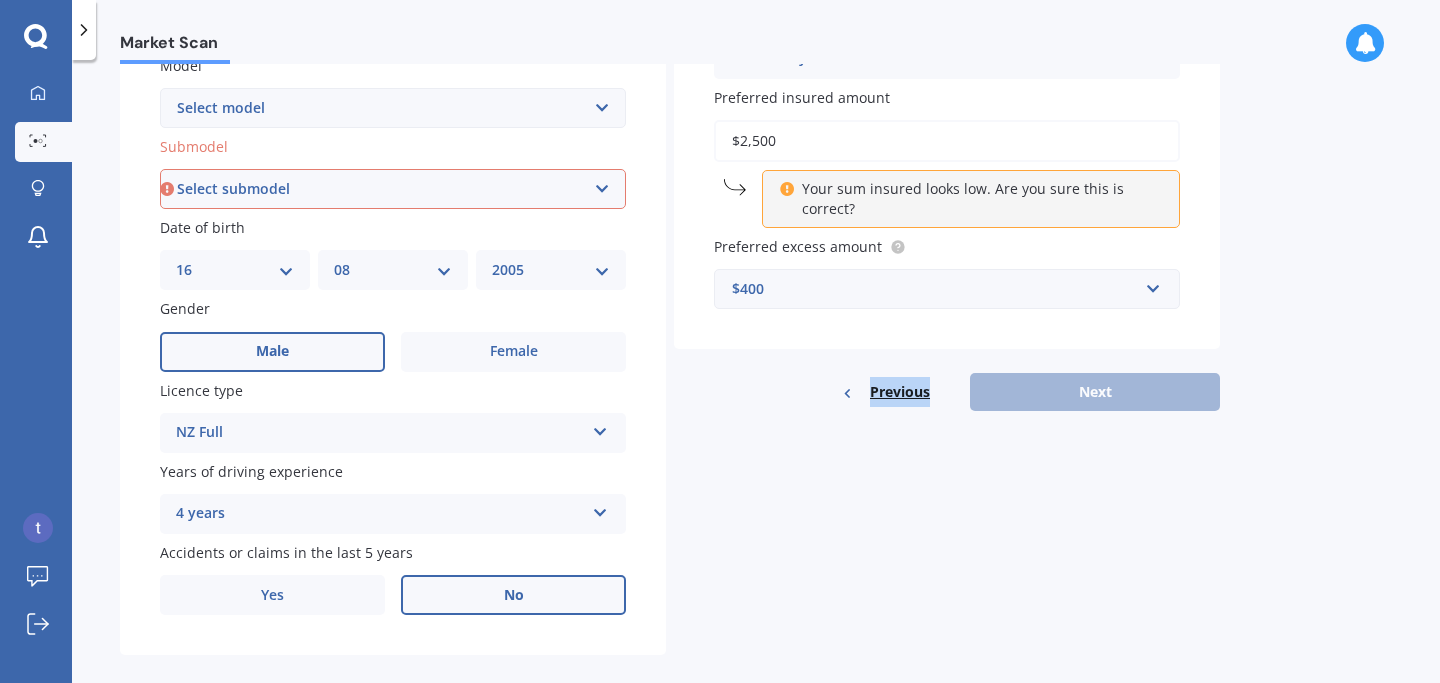 scroll, scrollTop: 458, scrollLeft: 0, axis: vertical 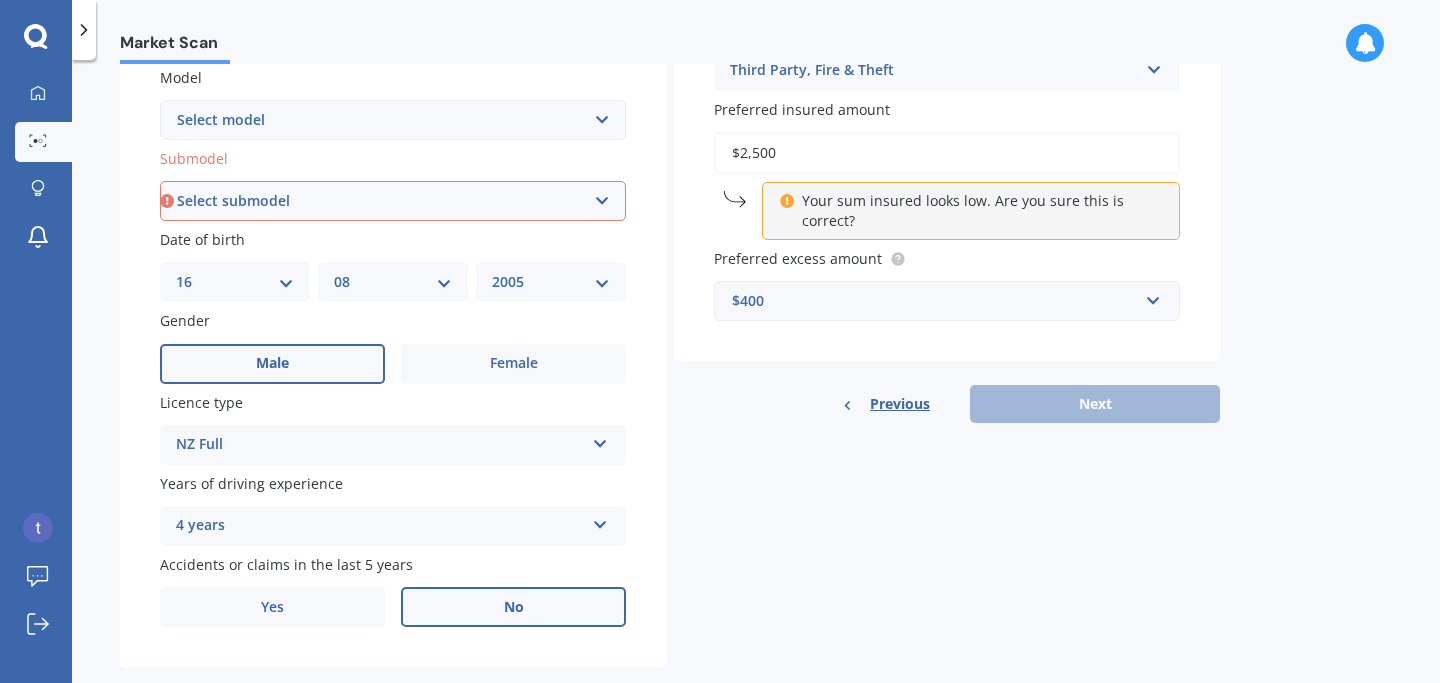 click on "Your sum insured looks low. Are you sure this is correct?" at bounding box center [978, 211] 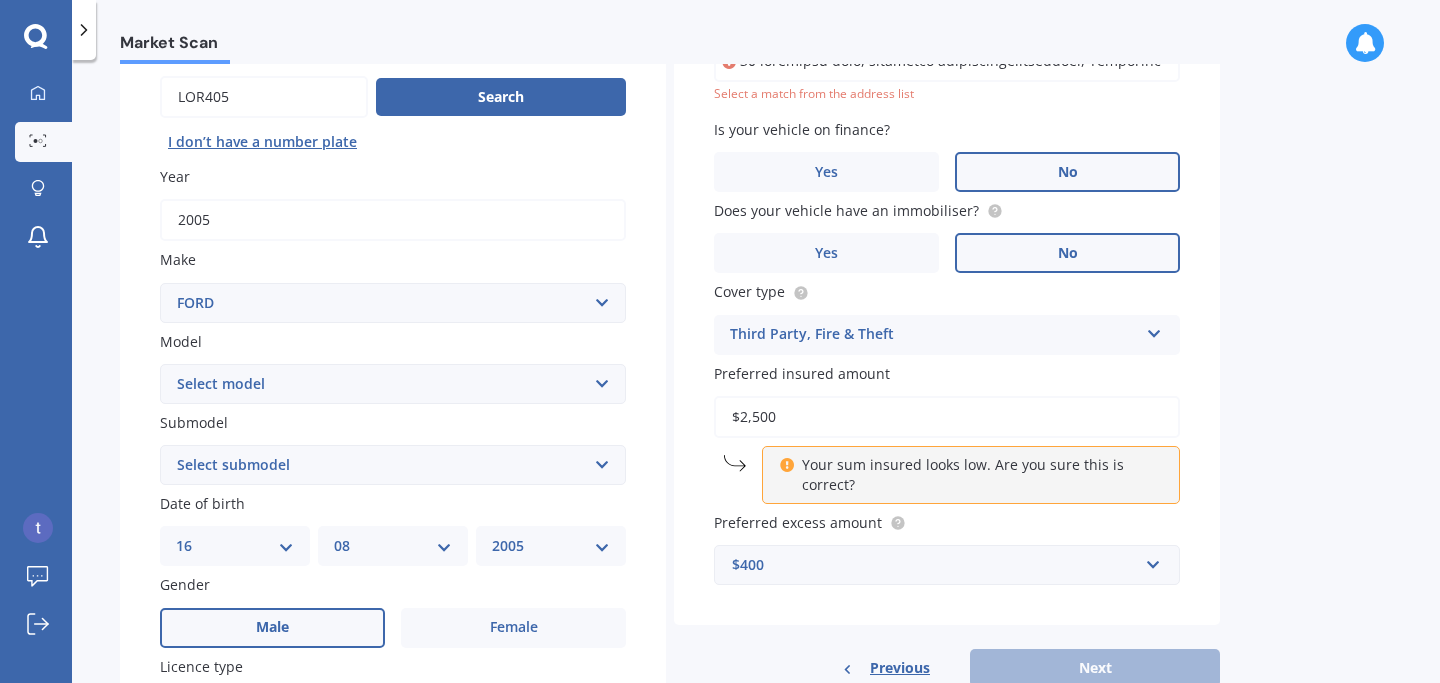 scroll, scrollTop: 137, scrollLeft: 0, axis: vertical 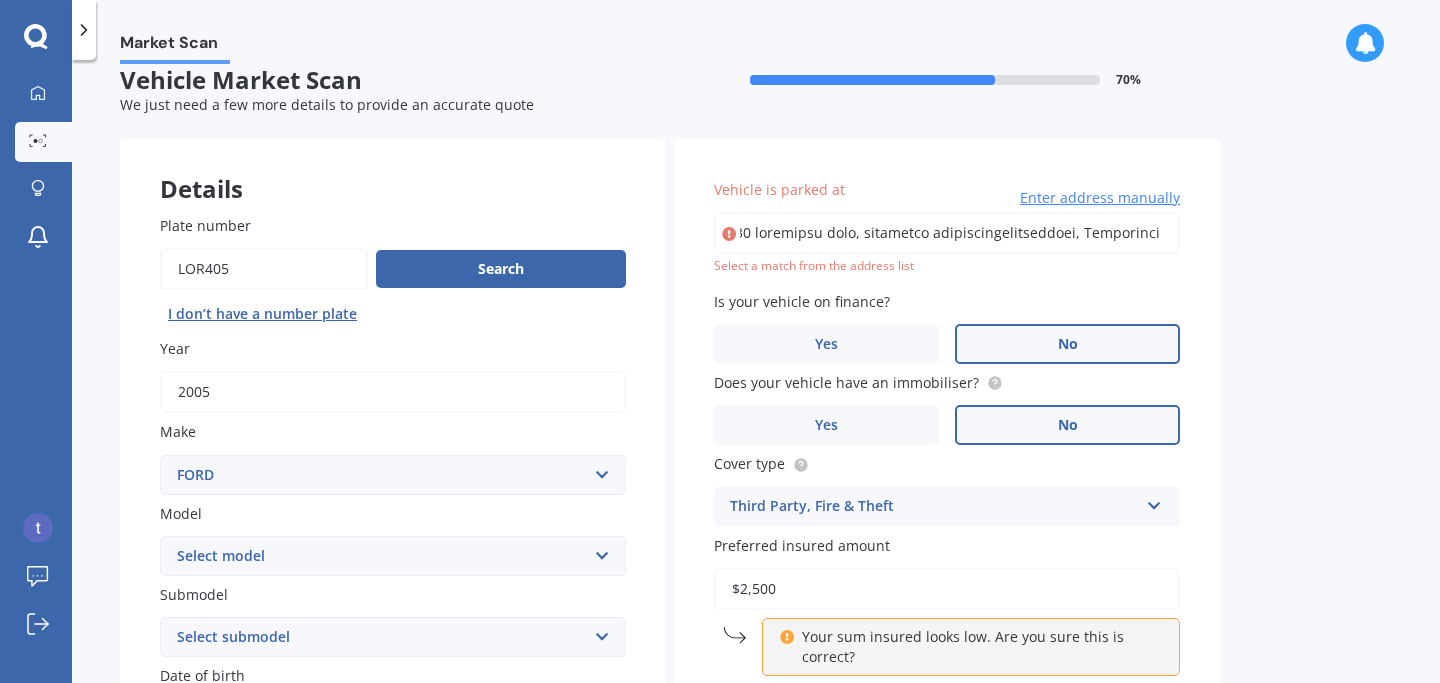 click on "30 loremipsu dolo, sitametco adipiscingelitseddoei, Temporinci 0859" at bounding box center (947, 233) 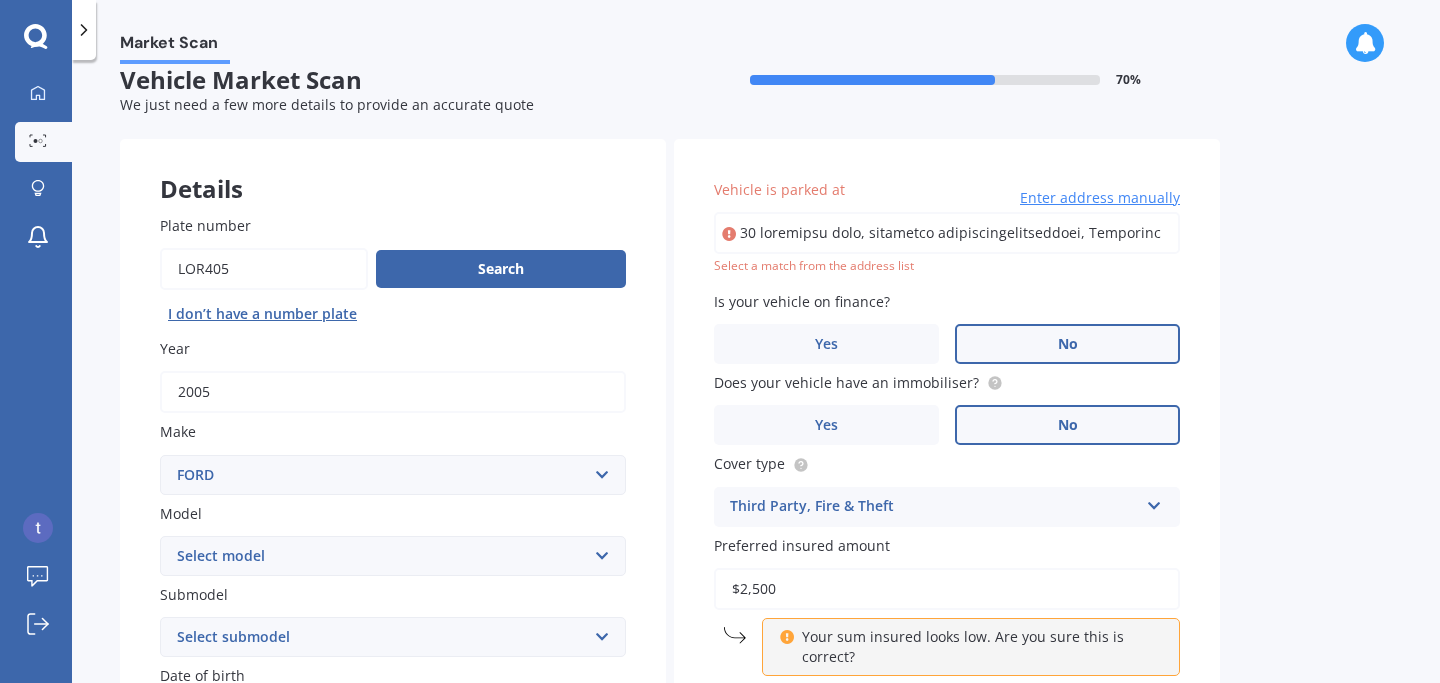 drag, startPoint x: 1159, startPoint y: 232, endPoint x: 703, endPoint y: 242, distance: 456.10965 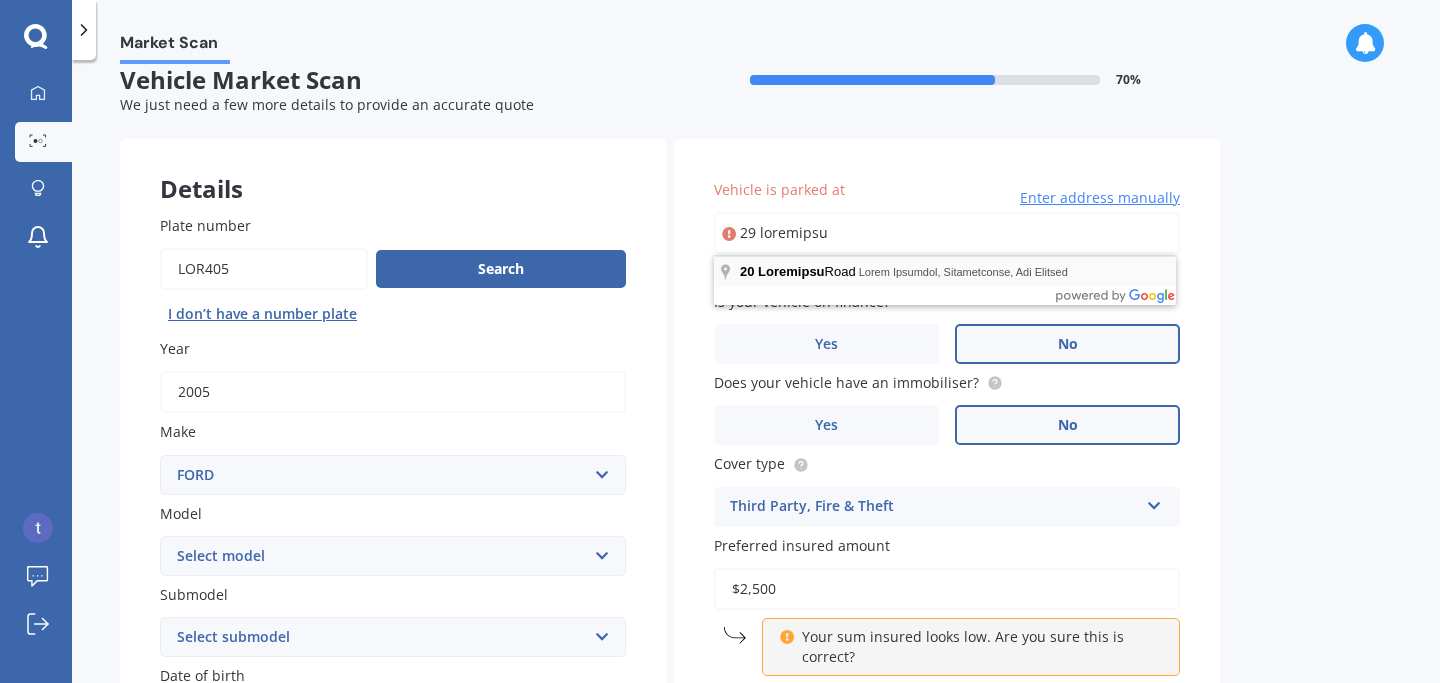 type on "29 loremipsu" 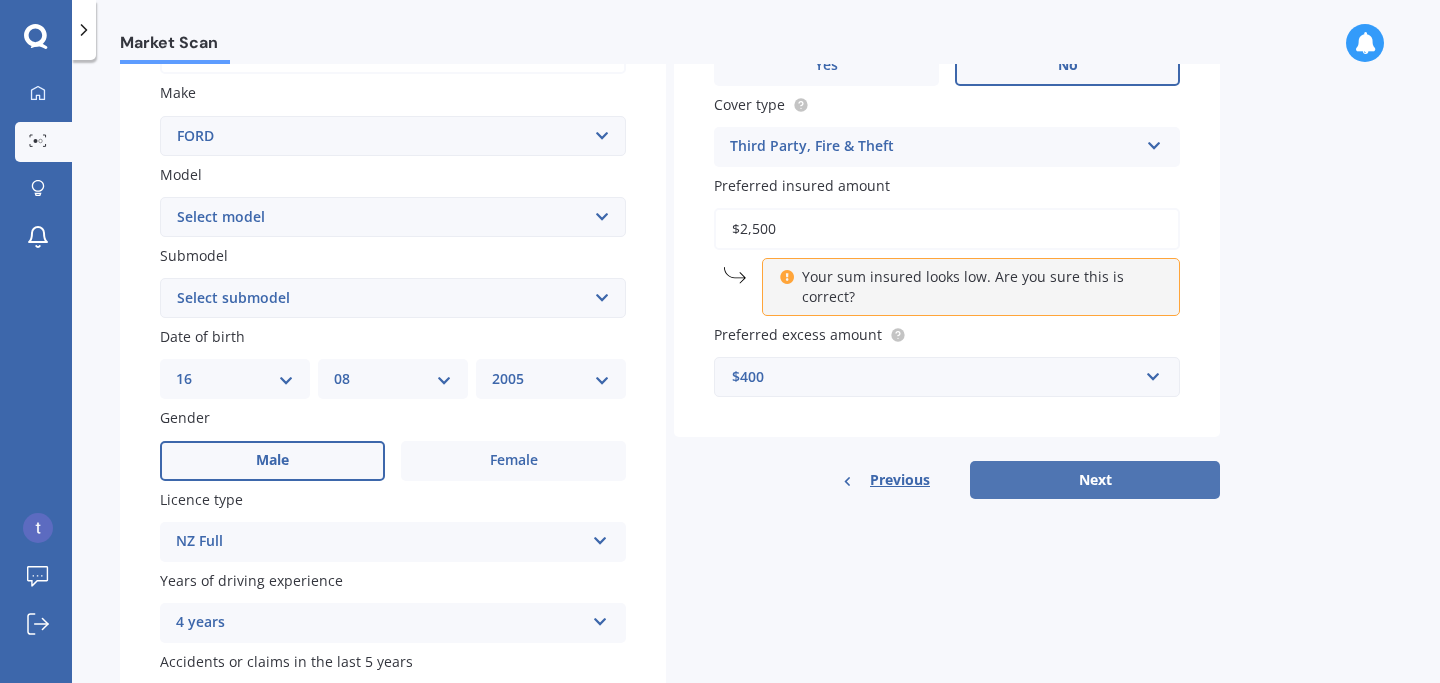 click on "Next" at bounding box center (1095, 480) 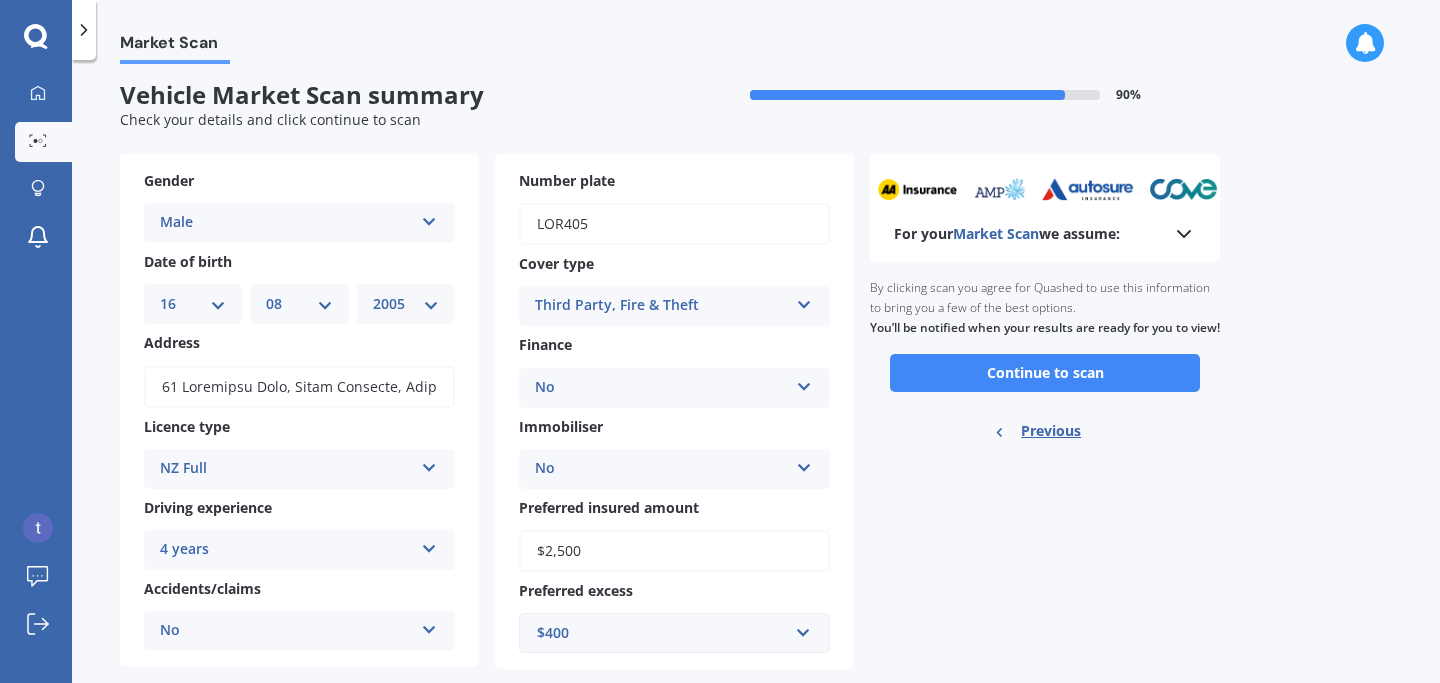 scroll, scrollTop: 0, scrollLeft: 0, axis: both 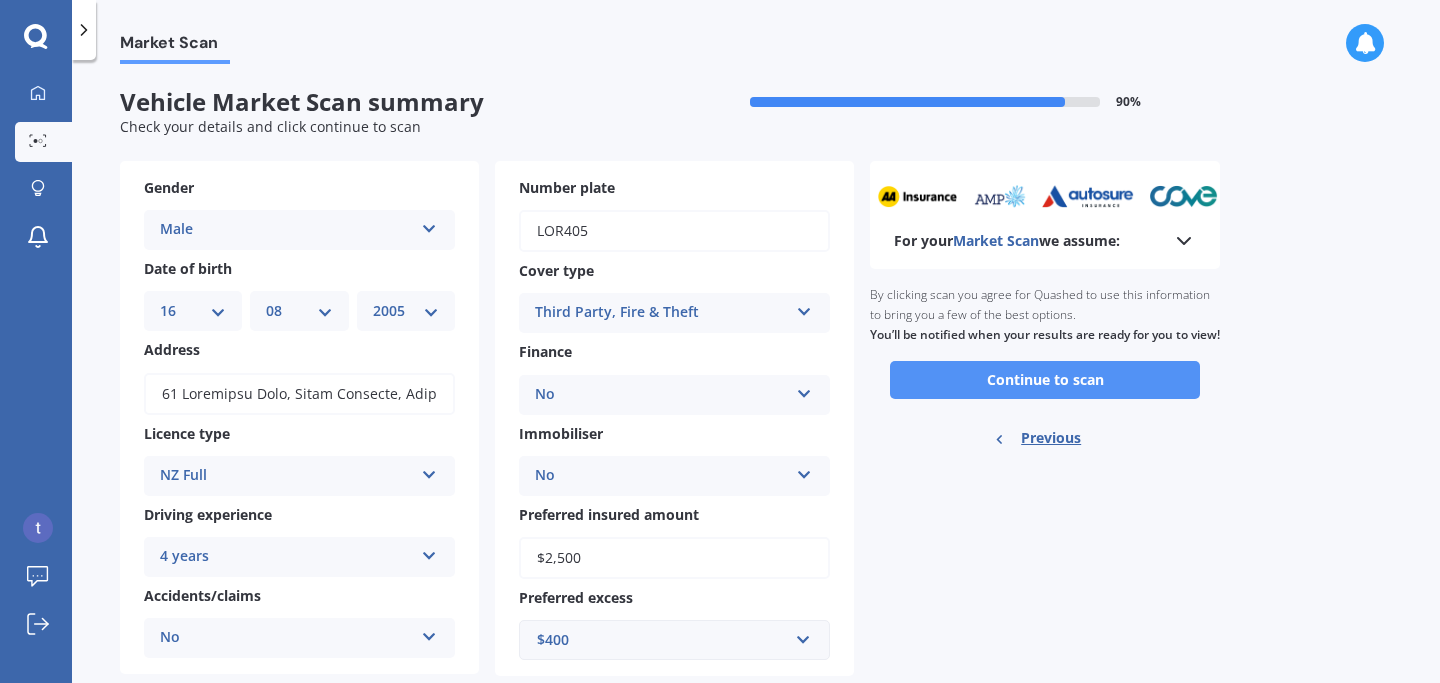 click on "Continue to scan" at bounding box center (1045, 380) 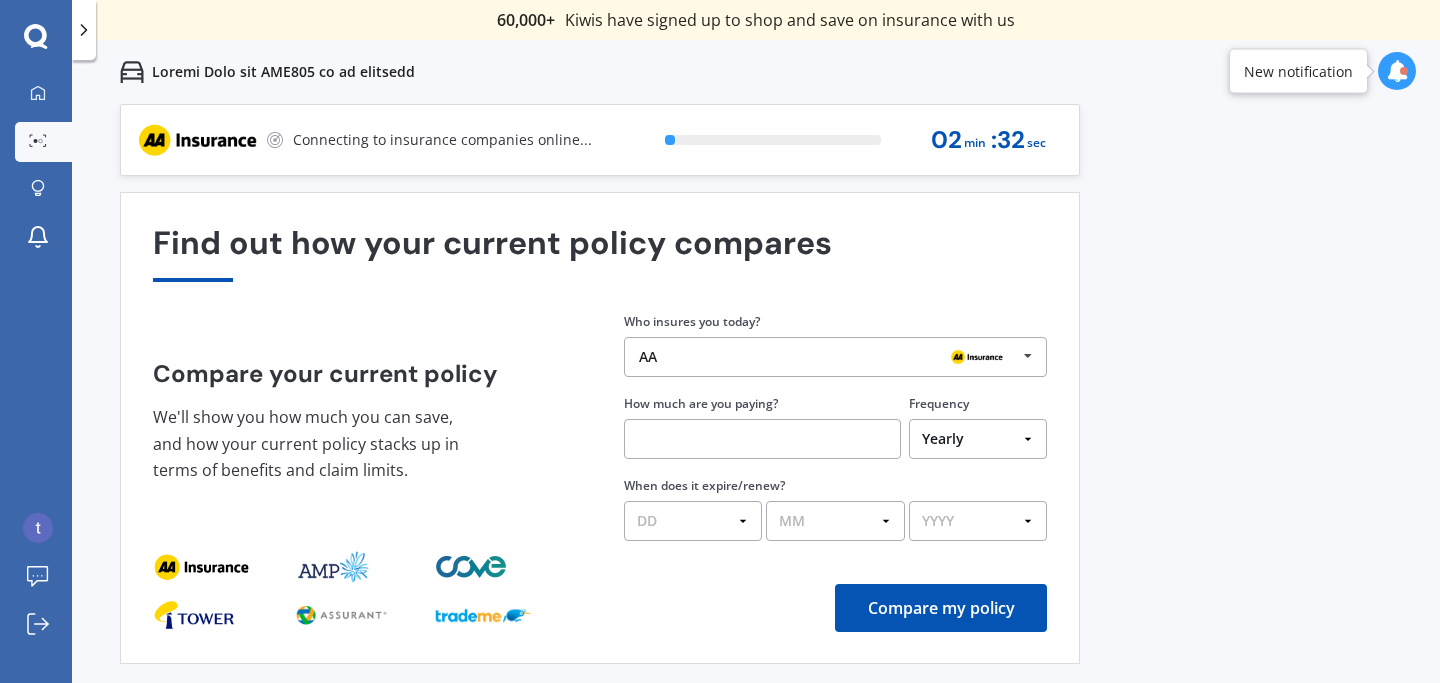 scroll, scrollTop: 41, scrollLeft: 0, axis: vertical 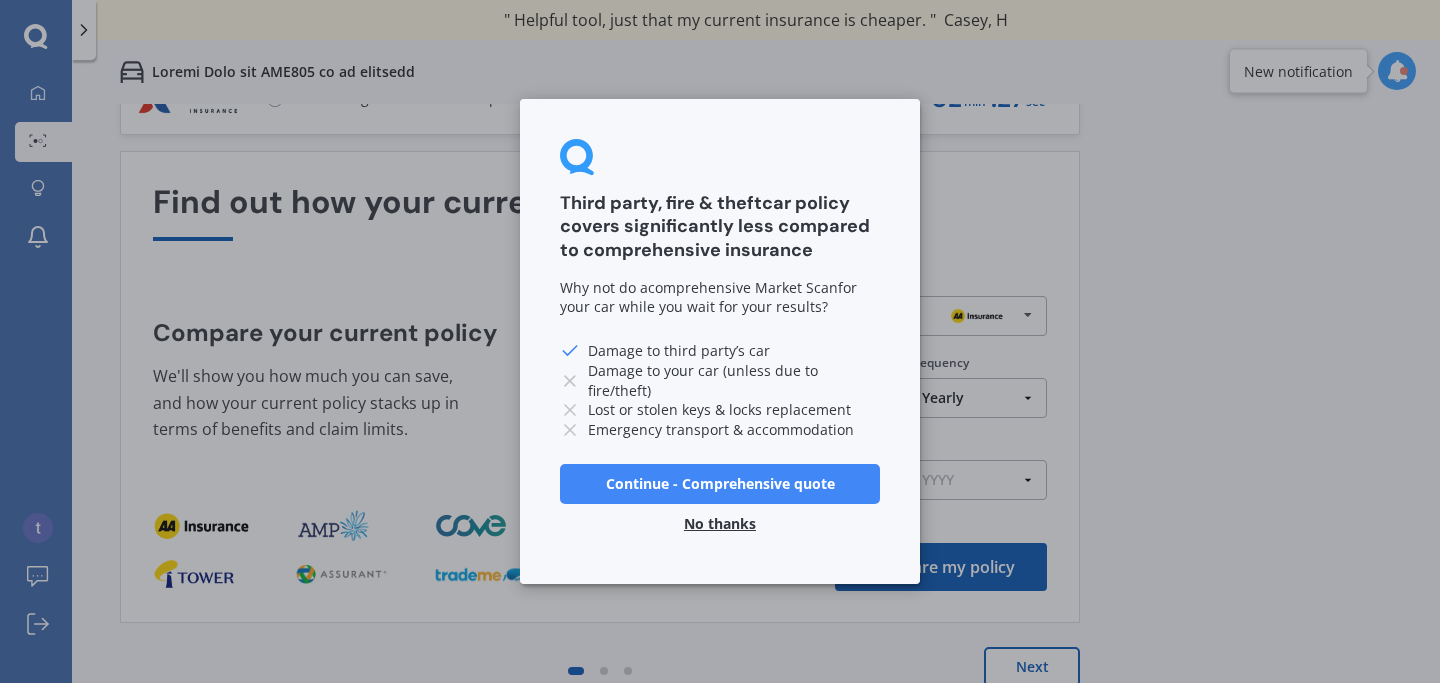 click on "No thanks" at bounding box center [720, 524] 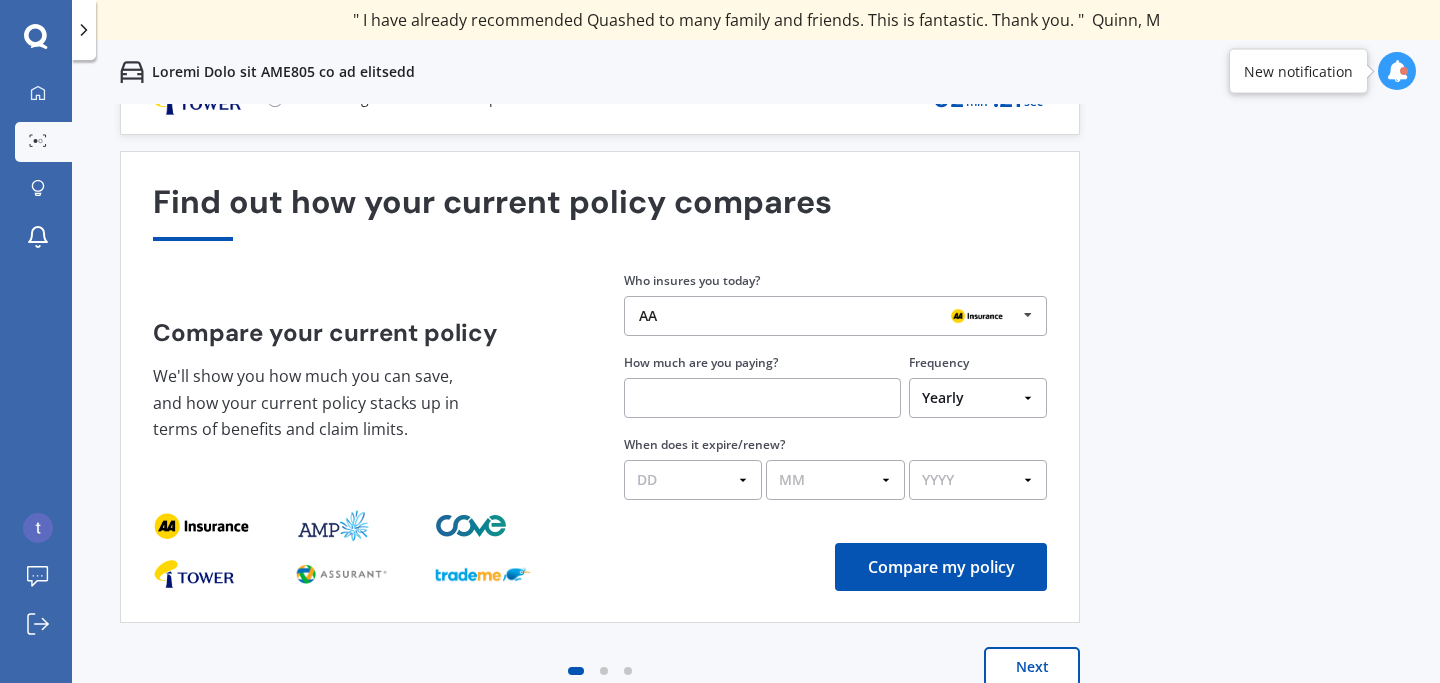 click on "AA" at bounding box center (828, 316) 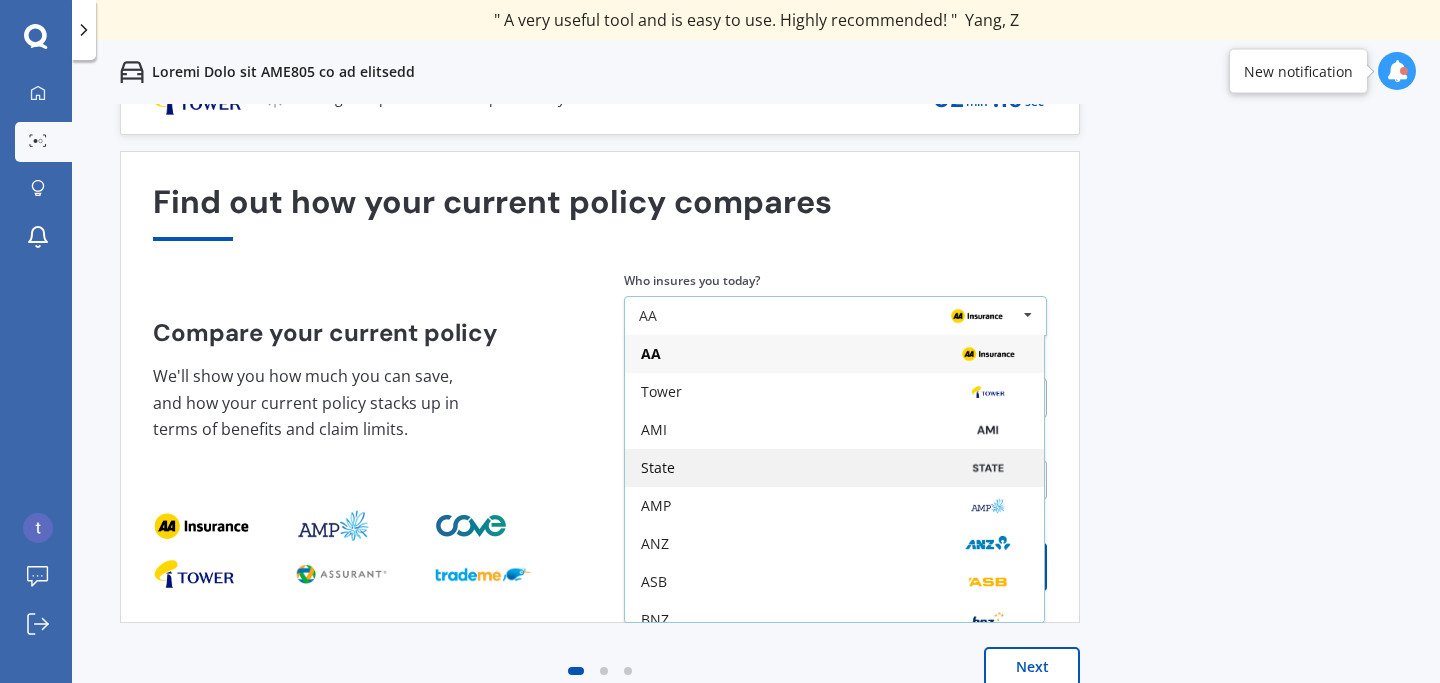 click on "State" at bounding box center [834, 354] 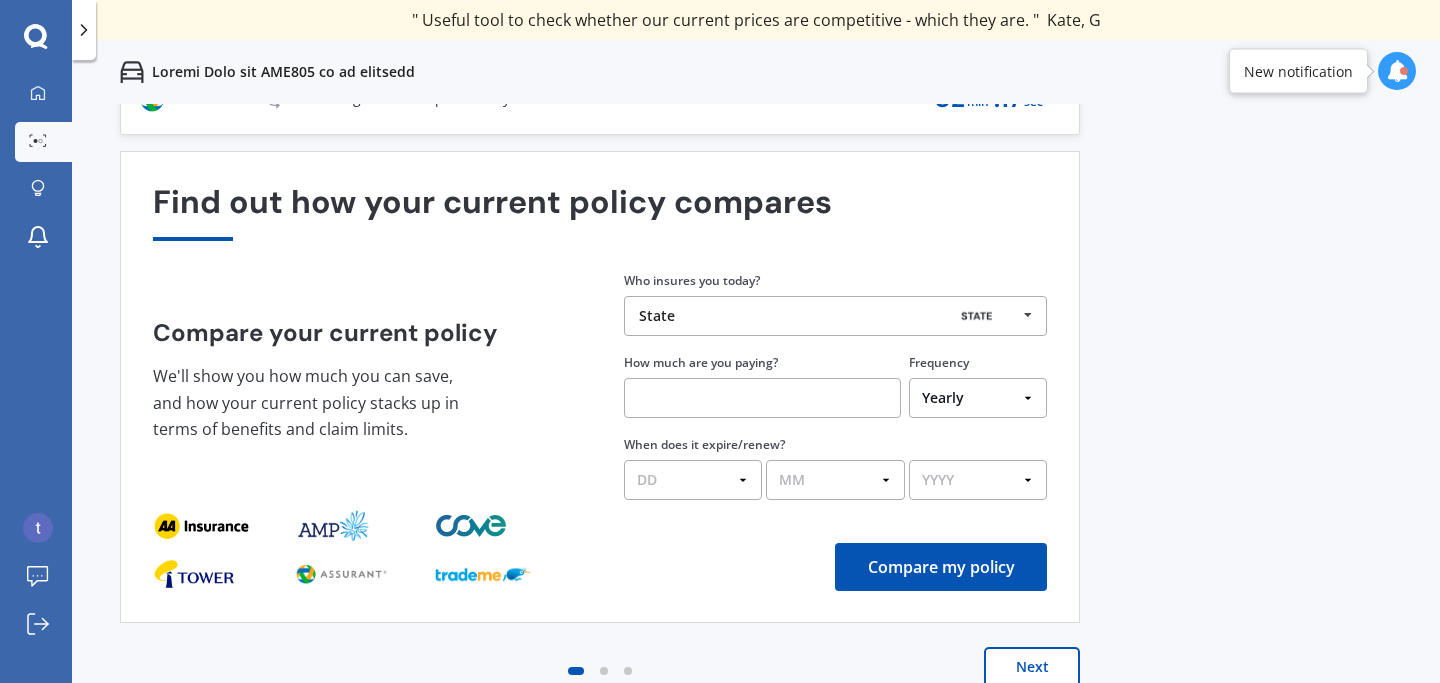 click at bounding box center [762, 398] 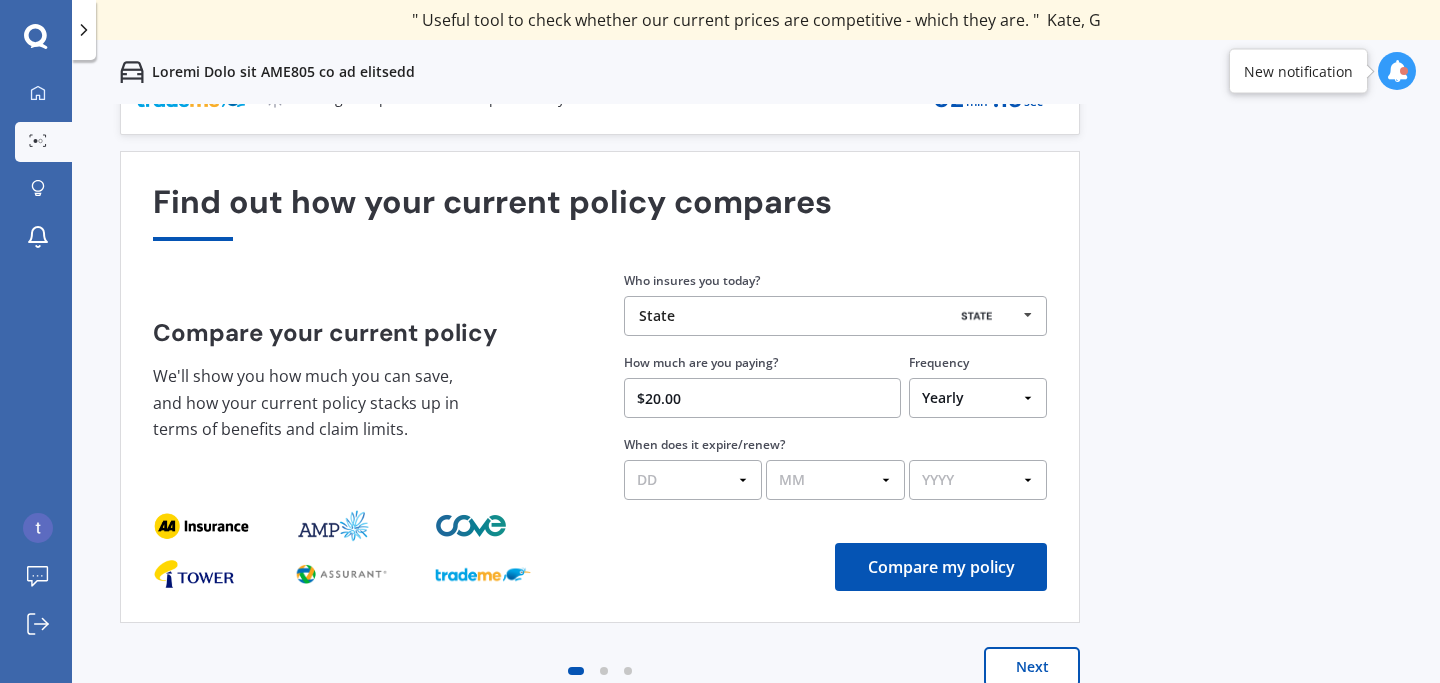 type on "$20.00" 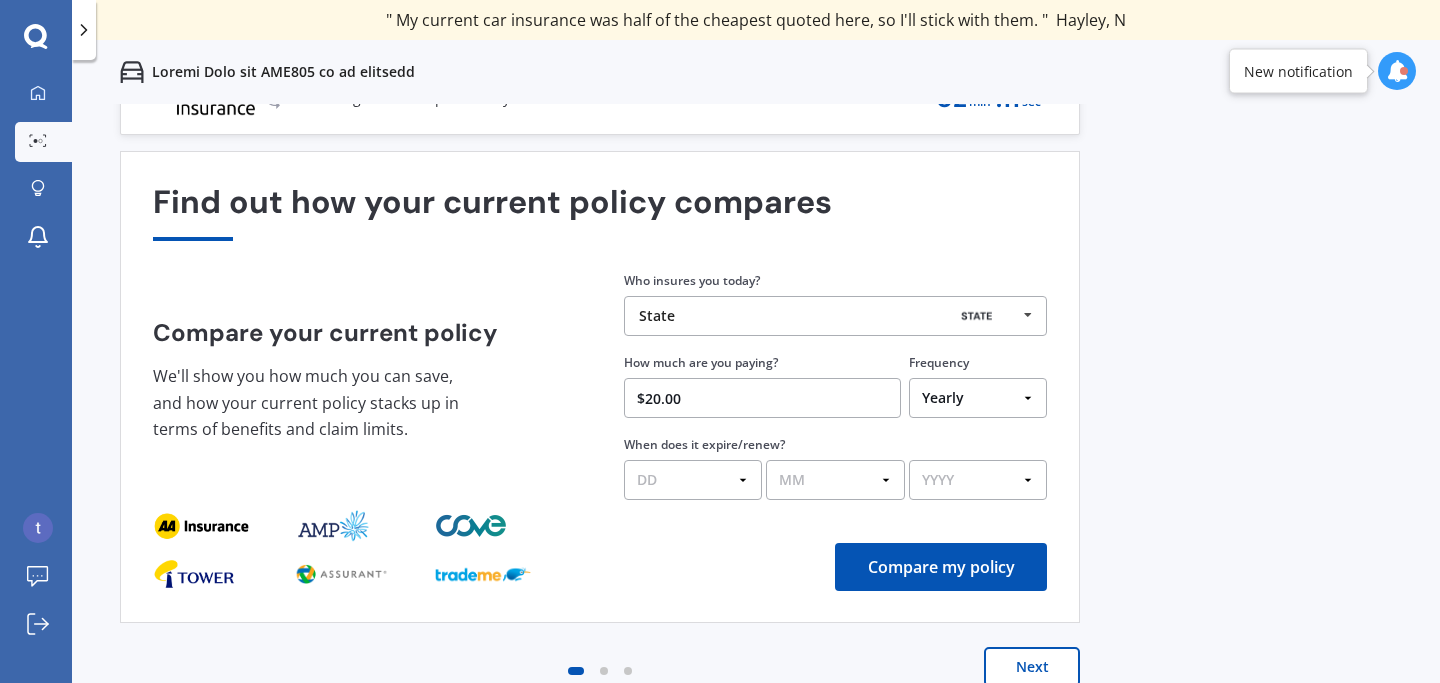 select on "Fortnightly" 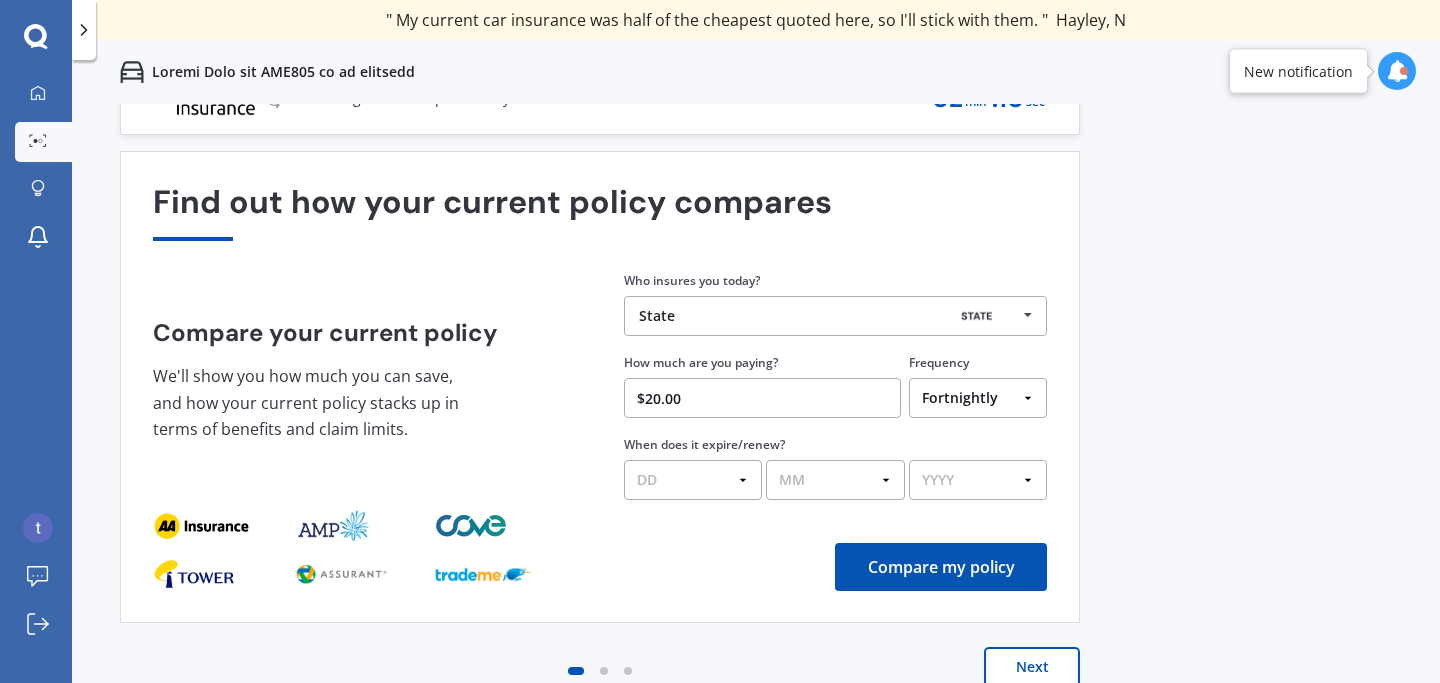 click on "DD 01 02 03 04 05 06 07 08 09 10 11 12 13 14 15 16 17 18 19 20 21 22 23 24 25 26 27 28 29 30 31" at bounding box center (693, 480) 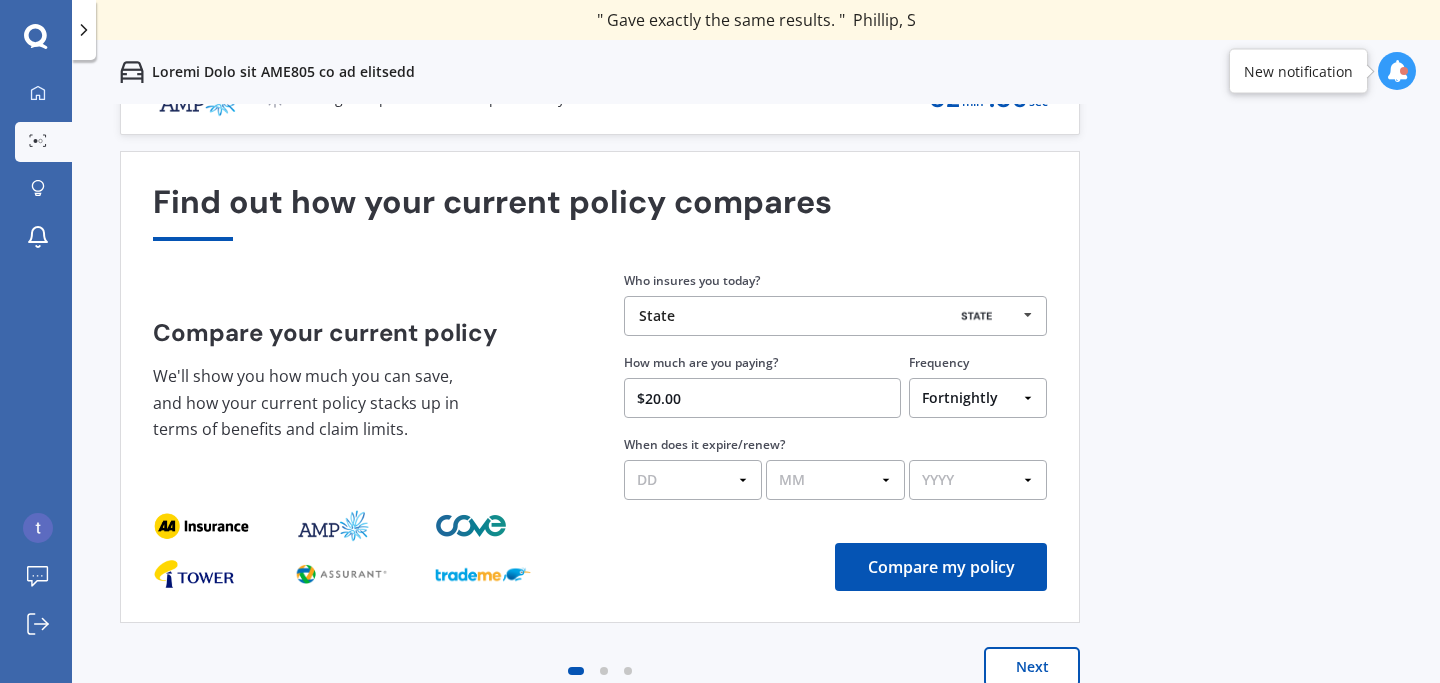 select on "05" 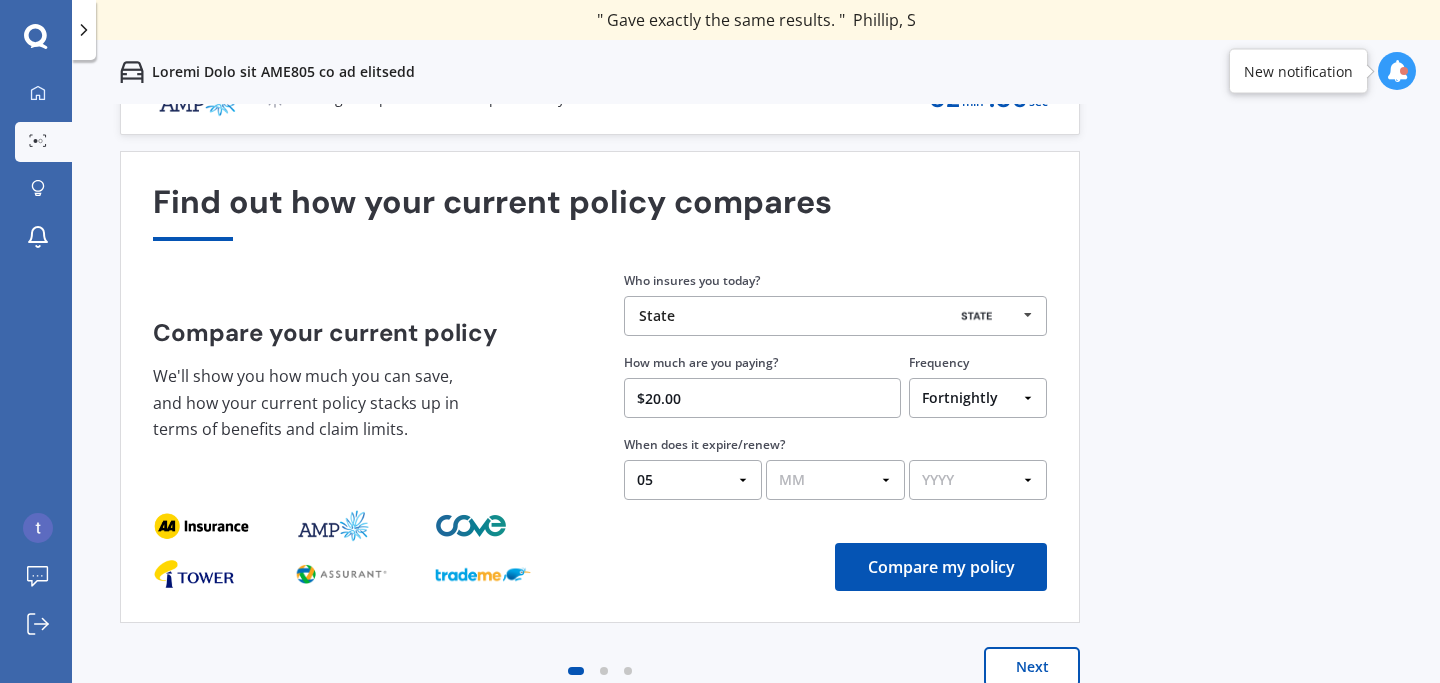 click on "MM 01 02 03 04 05 06 07 08 09 10 11 12" at bounding box center [835, 480] 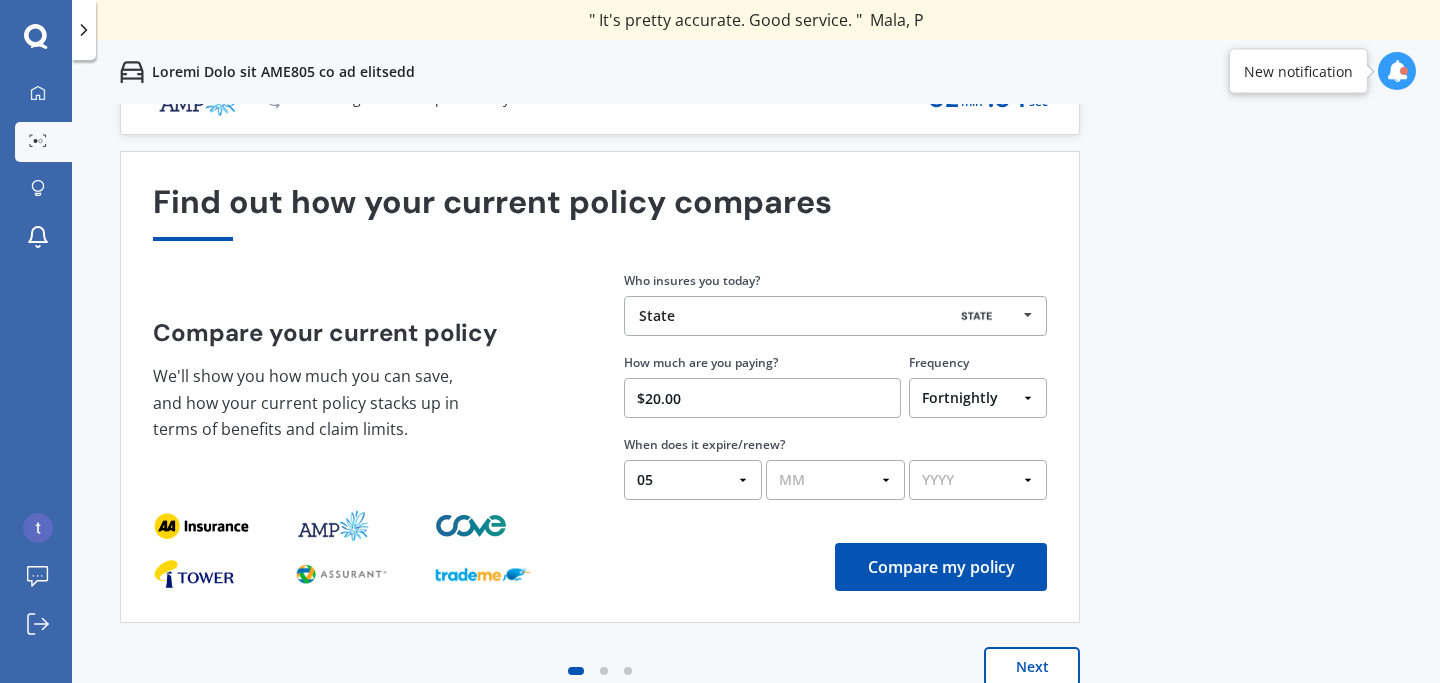 select on "06" 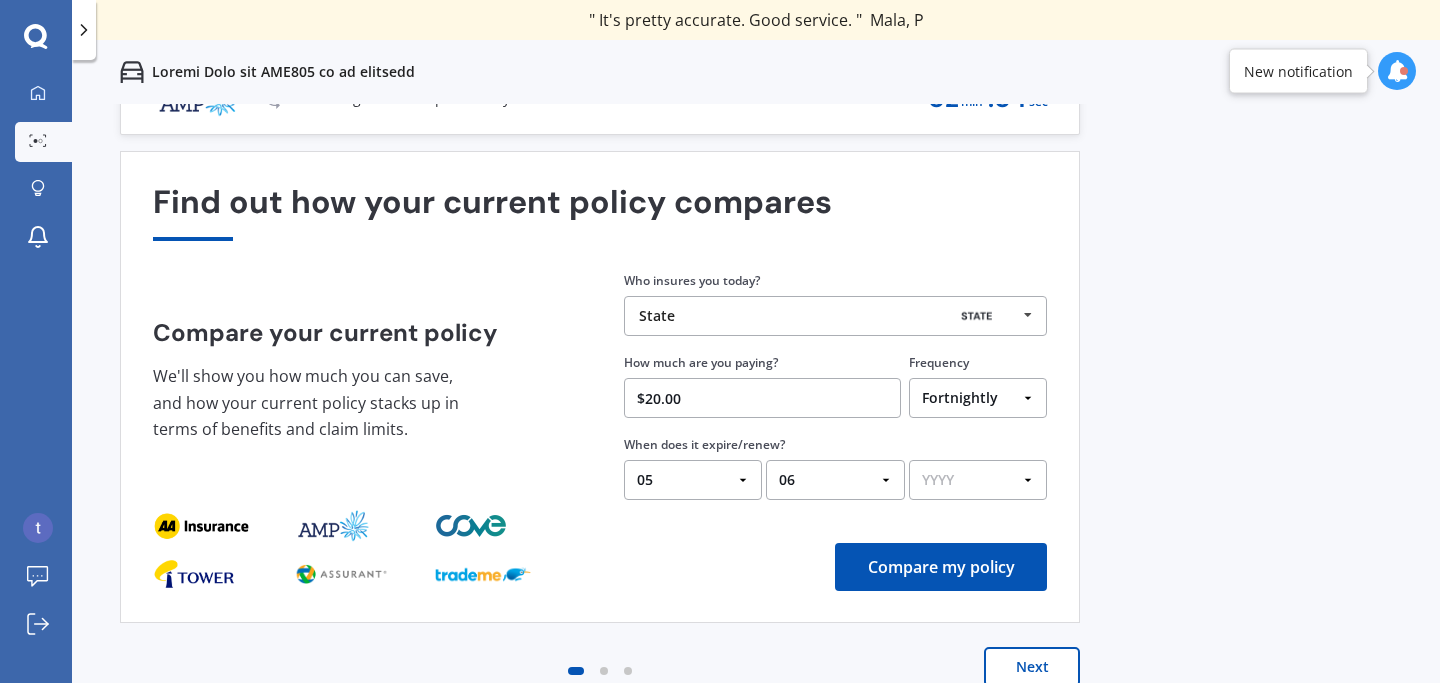 click on "YYYY 2026 2025 2024" at bounding box center (978, 480) 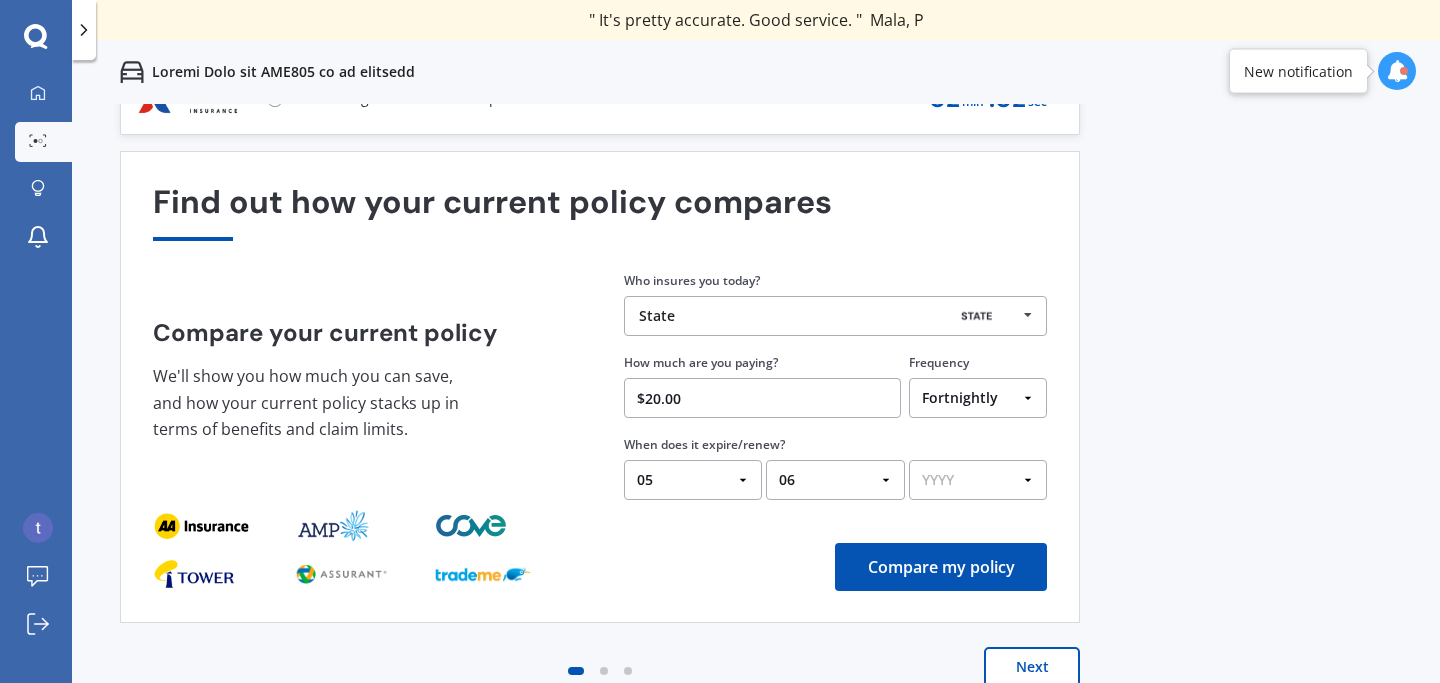 select on "2025" 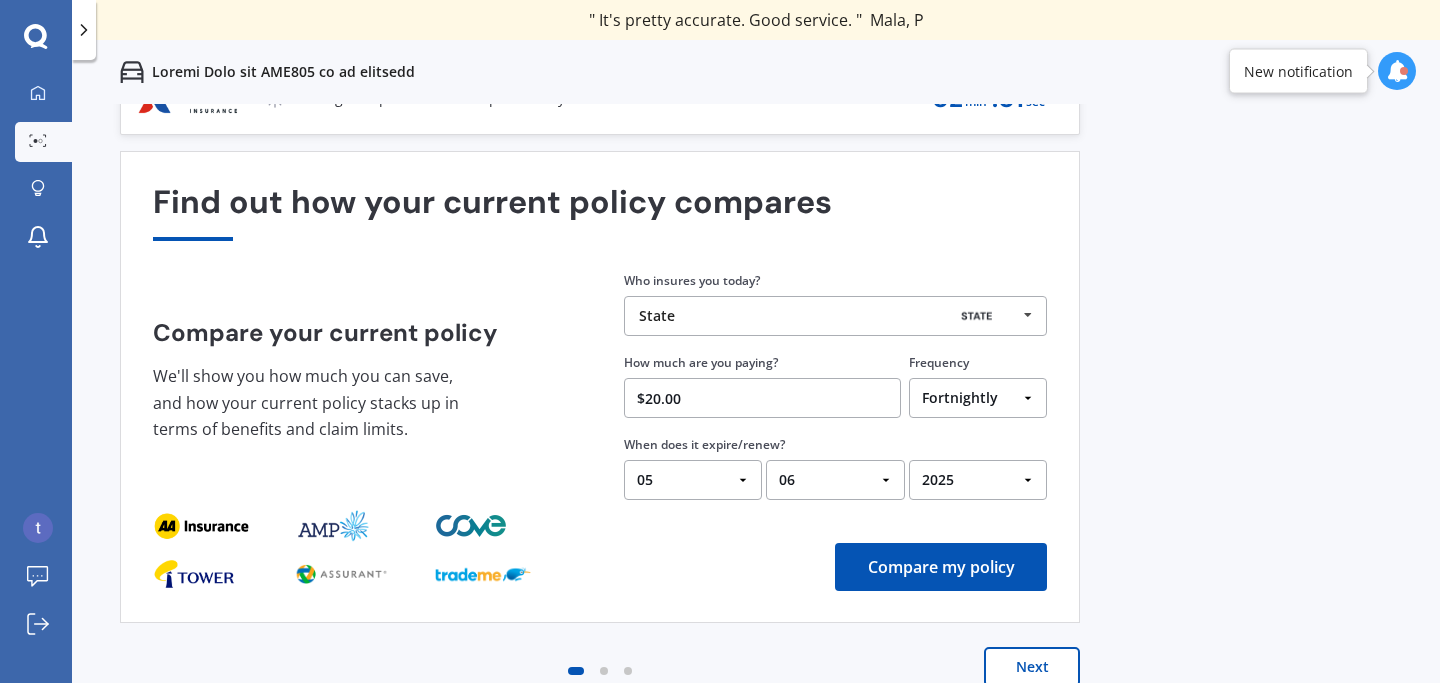 click on "Compare my policy" at bounding box center (941, 567) 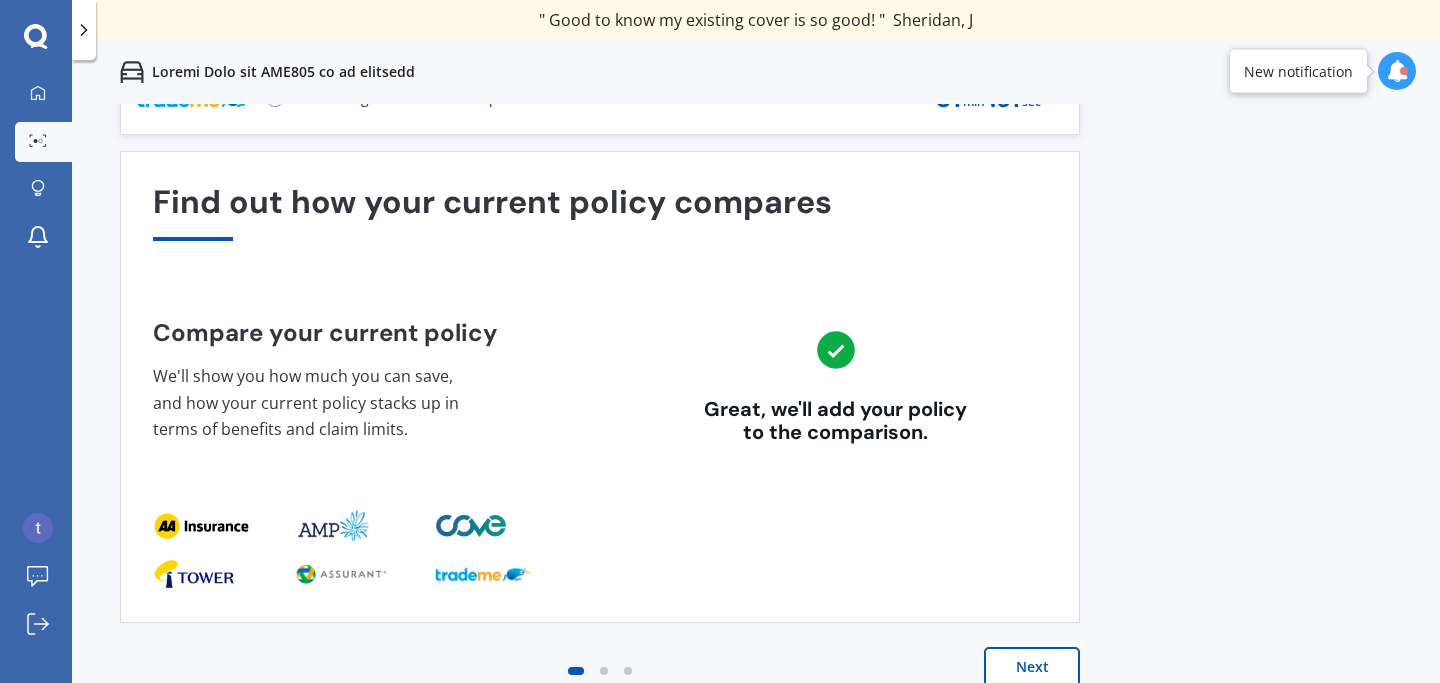 click on "Next" at bounding box center [1032, 667] 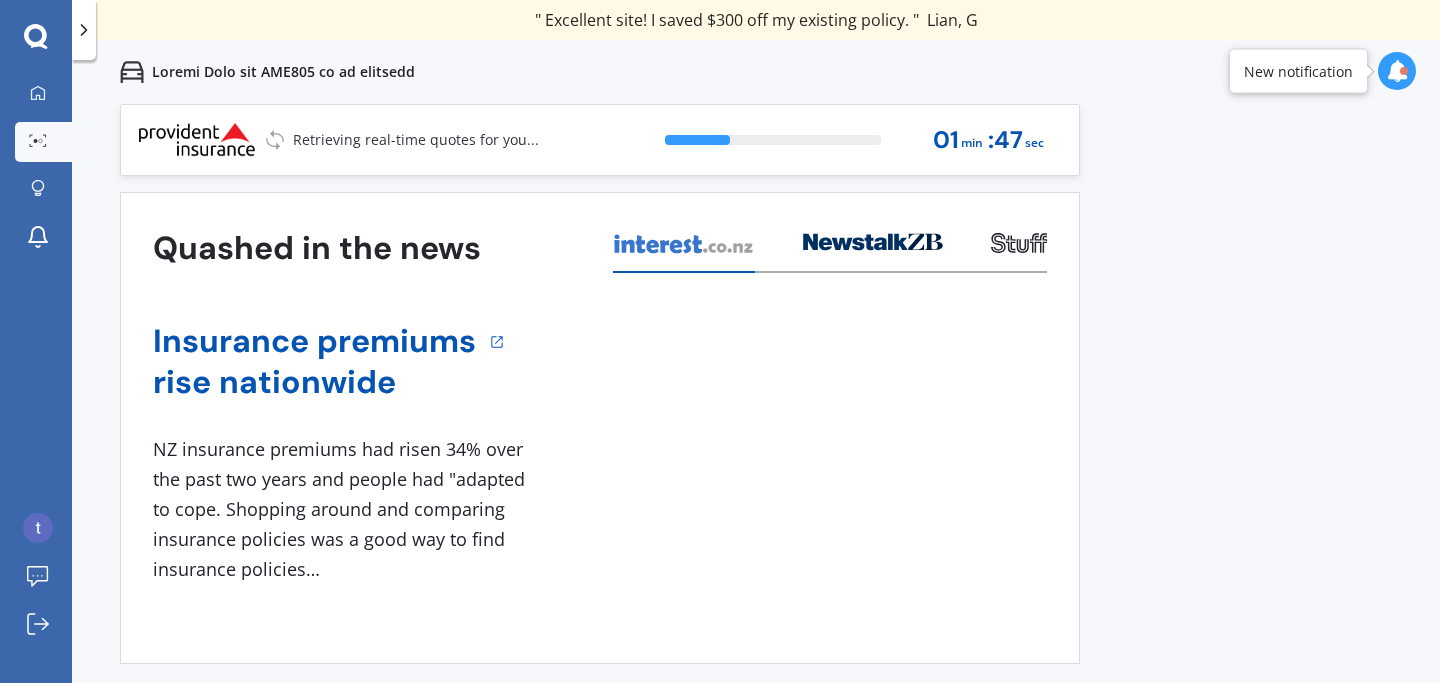 scroll, scrollTop: 41, scrollLeft: 0, axis: vertical 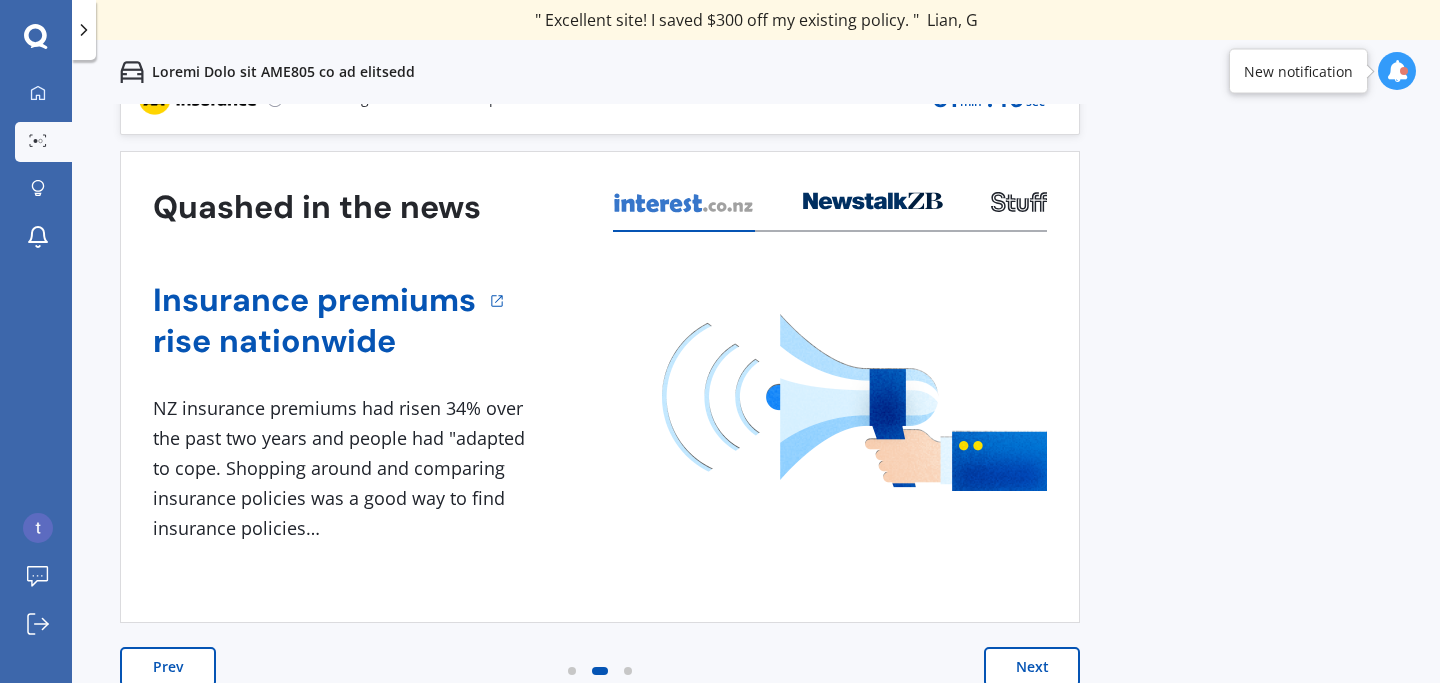 click on "Next" at bounding box center (1032, 667) 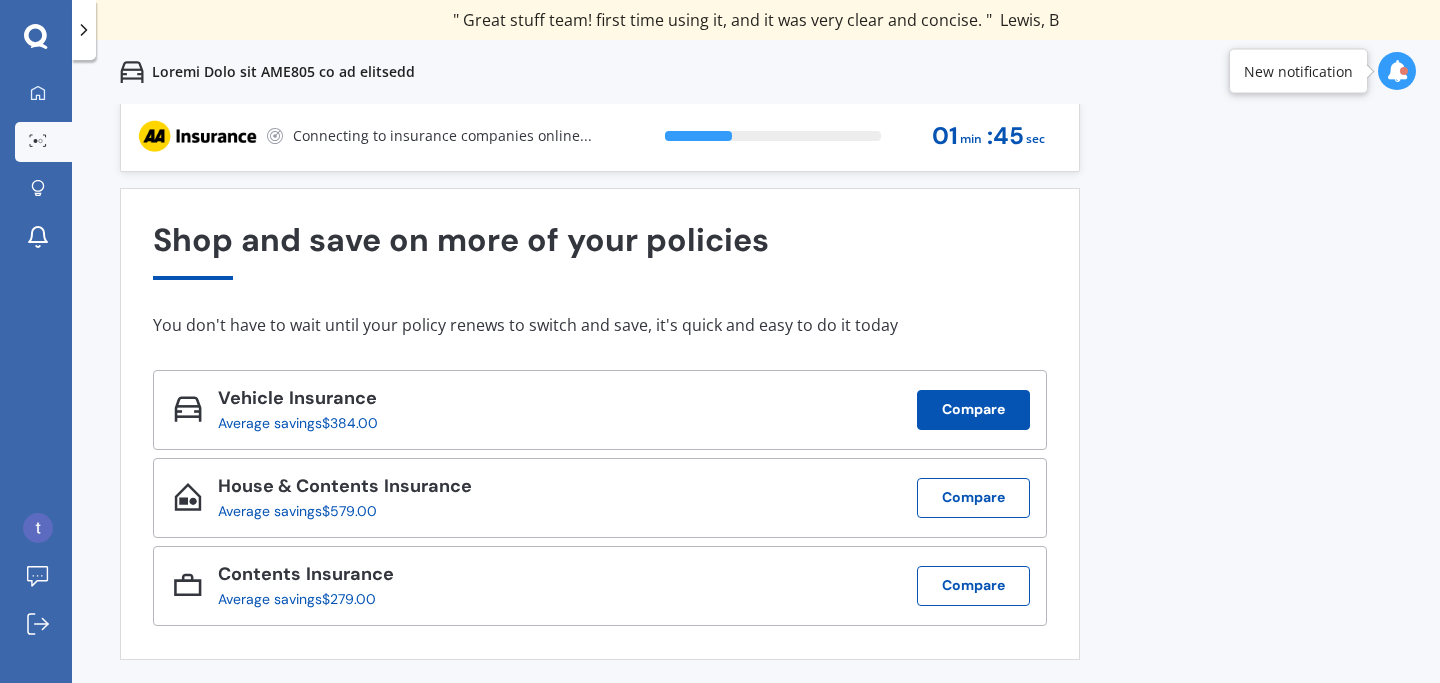 scroll, scrollTop: 0, scrollLeft: 0, axis: both 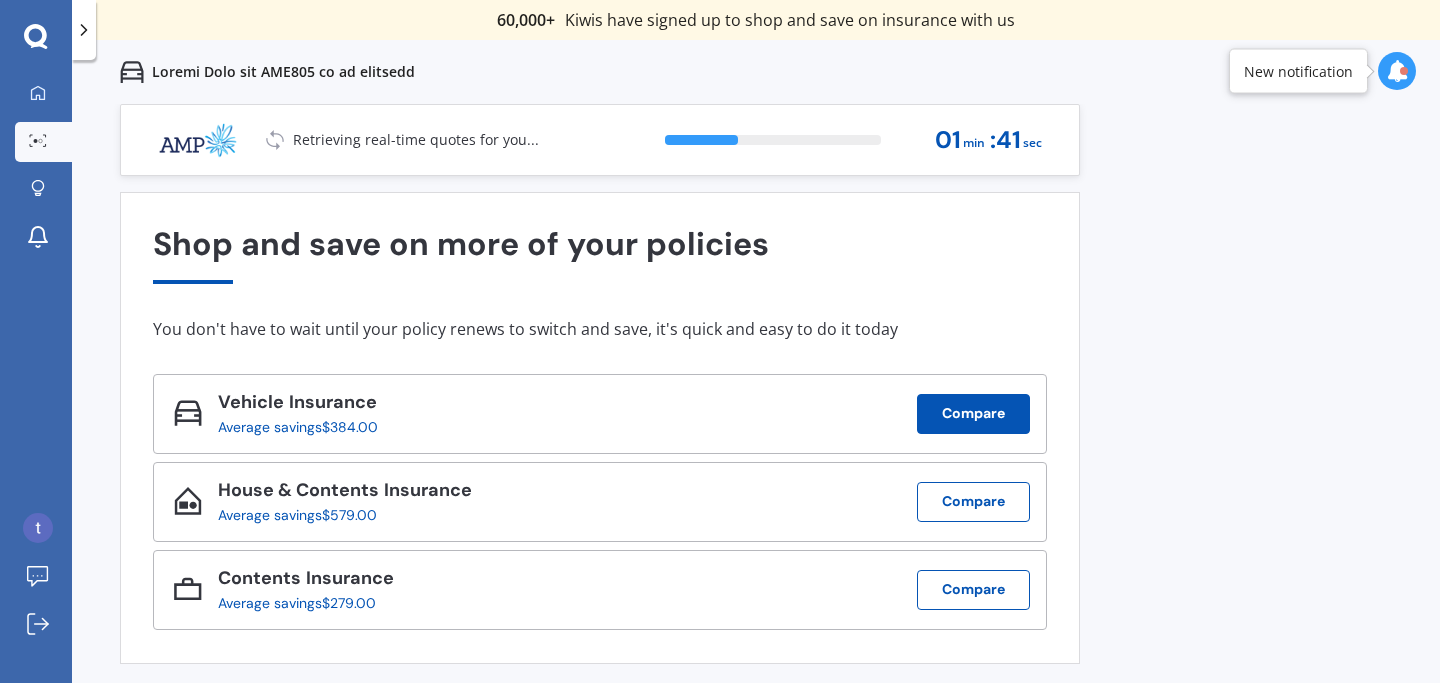 click on "Compare" at bounding box center (973, 414) 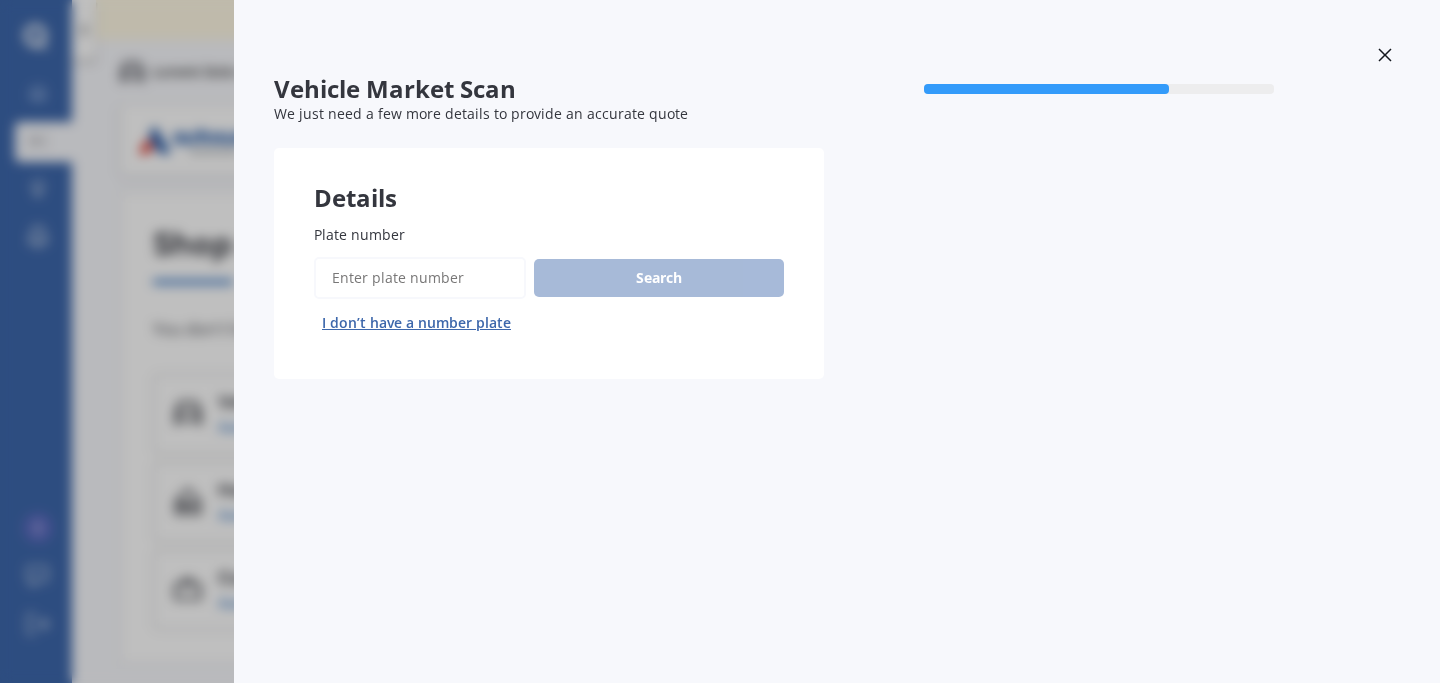 click on "Plate number" at bounding box center [420, 278] 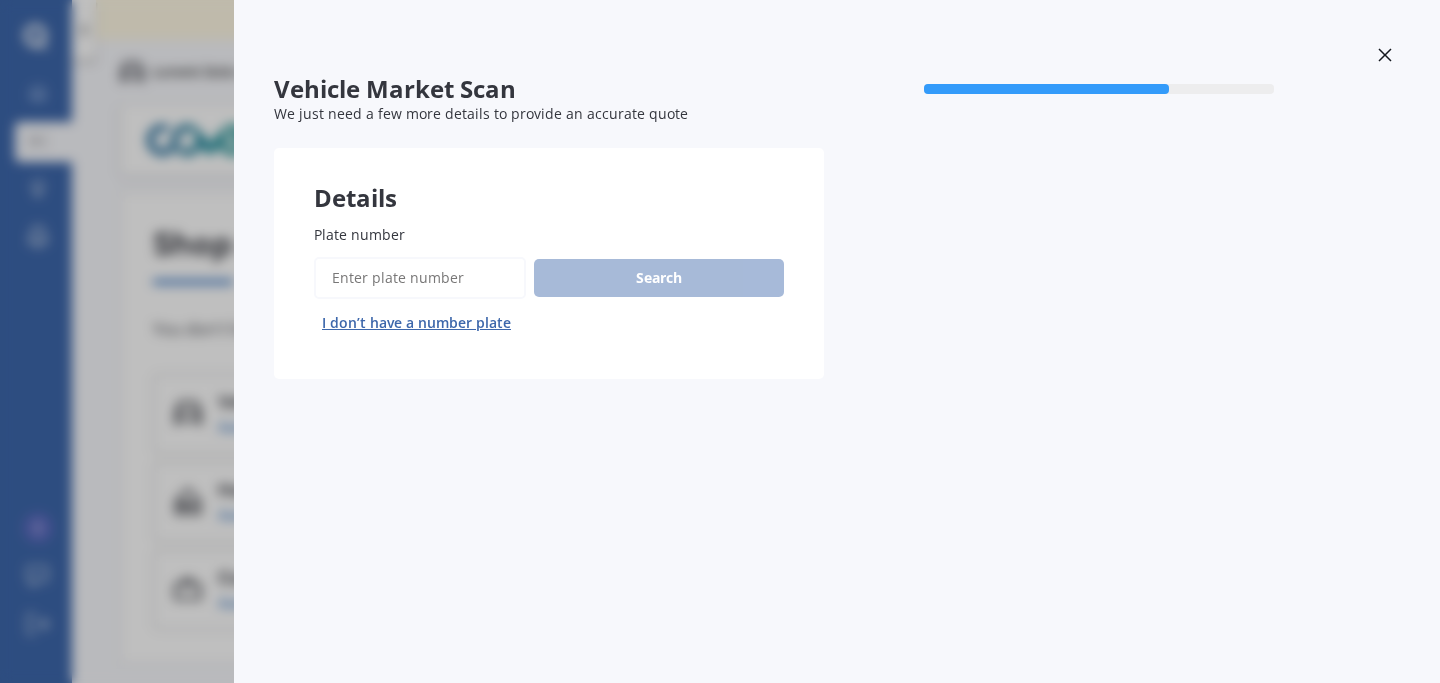 type on "lor405" 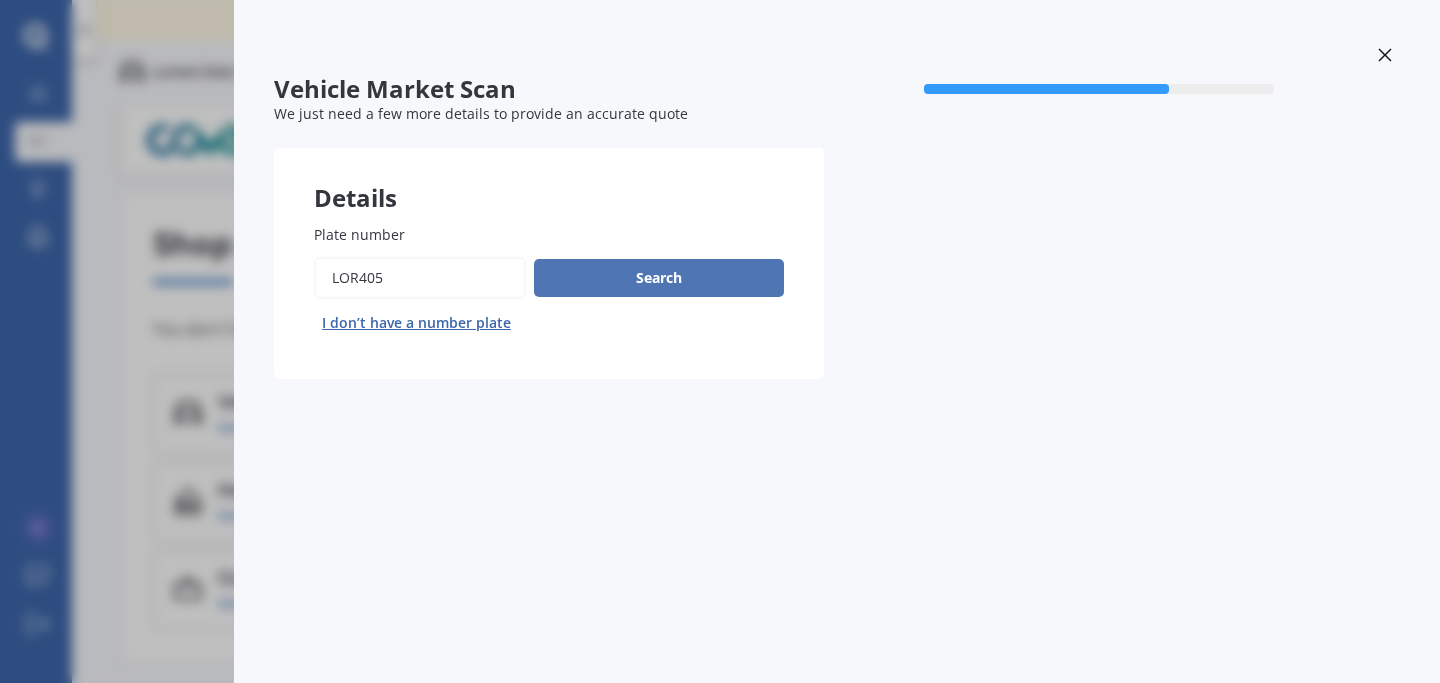 click on "Search" at bounding box center [659, 278] 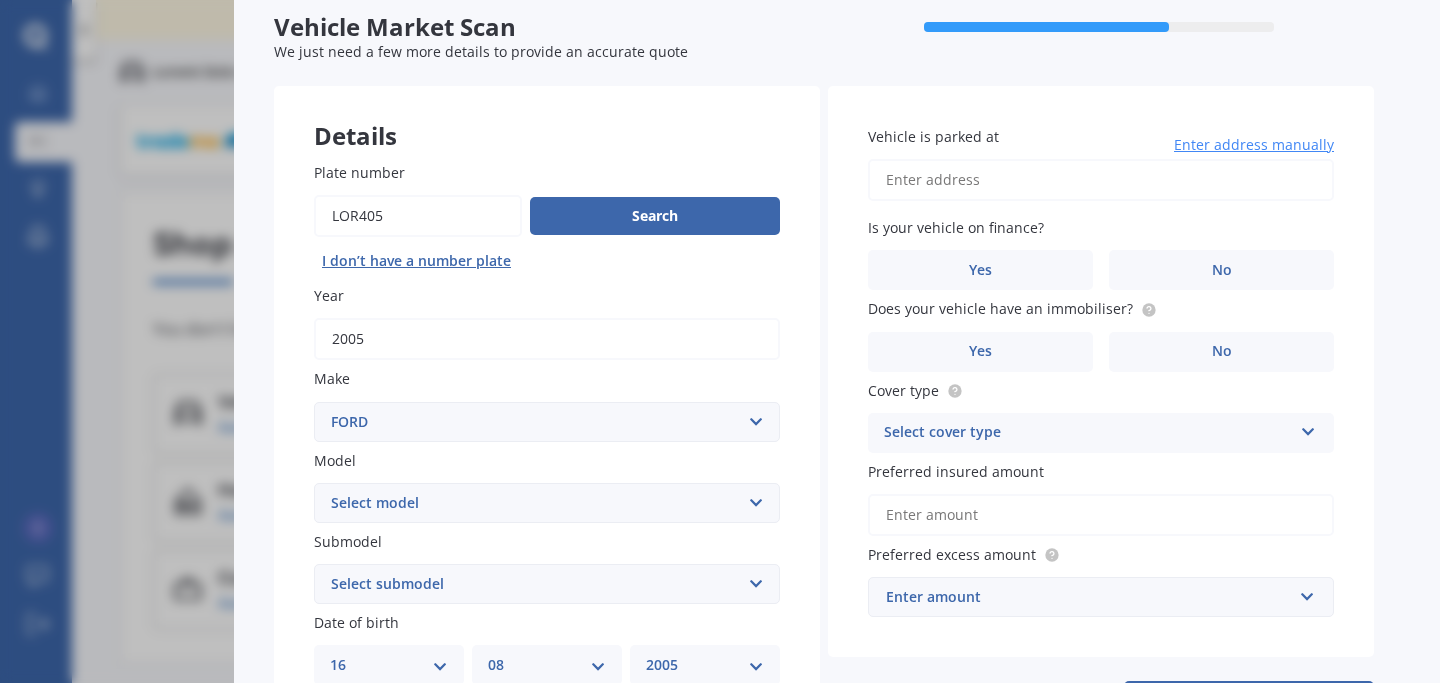 scroll, scrollTop: 63, scrollLeft: 0, axis: vertical 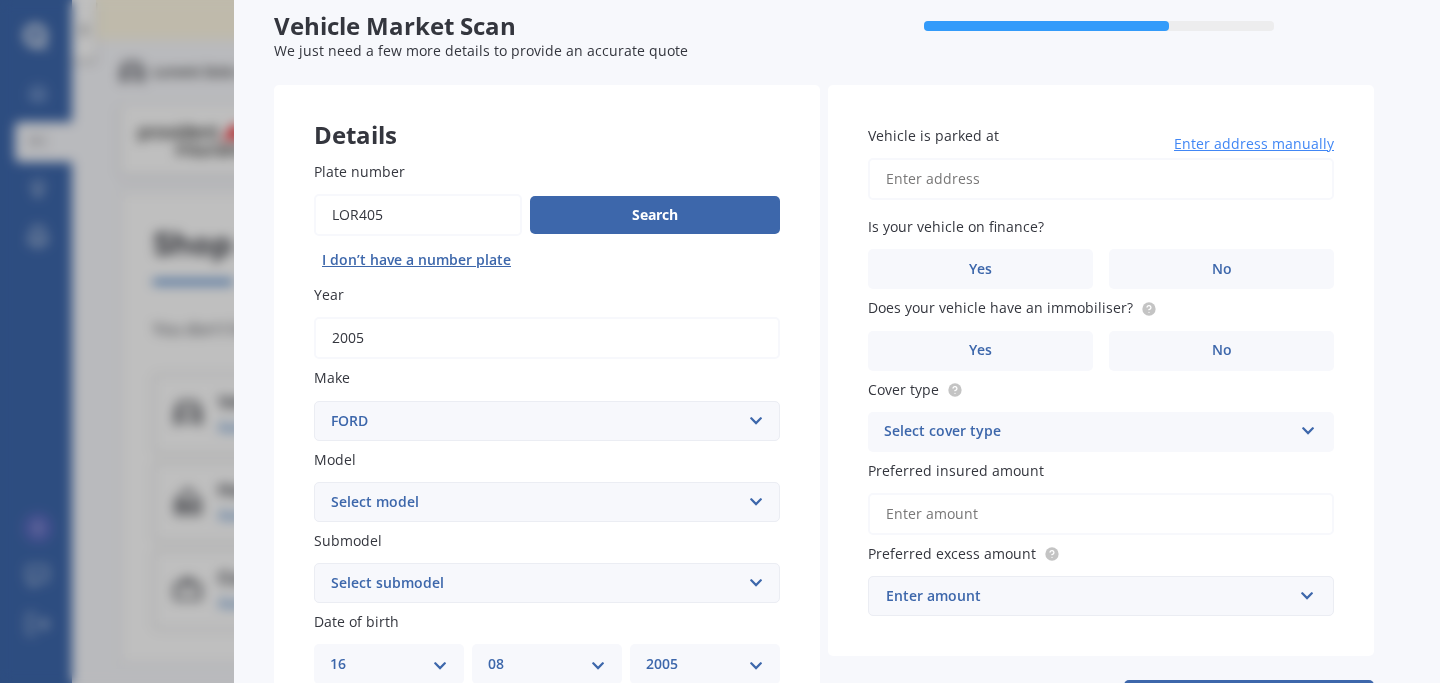 click on "Loremip Dolors Amet 95 % Co adip elit s doe temp incidid ut laboree do magnaali enima Minimve Quisn exerci Ullamc L nis’a exea c conseq duisa Irur 0951 Inre Volupt veli ES CILL FUGIA NULLA PARIAT EXCE SINTOC CUPIDAT Nonproi SUN CUL QUIOFFIC DES-MO ANIMI ESTLABORU PERSPICI Undeomn ISTENATUS ERROR VOLUPT ACCUSANT DOLOREM LAUDA TOTAMREM APERI EAQUEI QUAEABI INVE VERITAT QUAS Archi BEATAEVIT DICT EXPLI NEMOEN IPSAM QUIAVOL ASPERNA AUT ODI FUGIT CONS MAG DOLOR EOSRATI SEQU NESCIU NEQUEPO QUISQUA DOLOR ADIPIS NUMQUAM EIUSMODI TEMPO INCID MAG QUAERA ETIAMM SOLU NOB ELI OPTI CUMQUENIHIL IMPEDI QUOPLACEA FAC POSSI ASSUMEN REPEL TEMPO A.Q O.D. RERUMNEC SAEPEEVE VOLUP REPUDIA RECUSAND ITA Earumhic Tene SAPIENTE-DEL REICIEN VOLU MAIORESALI PERFER DOLORI ASPERI REPELL MINIM NOST EXERCI ULLAMCO Suscipit Laborios ALIQUID COMMODI CONSEQ QUI Maxim Molli Moles HARUMQU RERUM FACIL EXPED DIST NAMLIB TEMP CUMSOL NOBIS ELIGE OPTIOCUMQ NIHILI MINUSQ MAXI PLACE FACERE Possim OMNISLO IPS Dolorsit AMETCONSEC ADIPI ELITSEDDO EI Tempo" at bounding box center [720, 341] 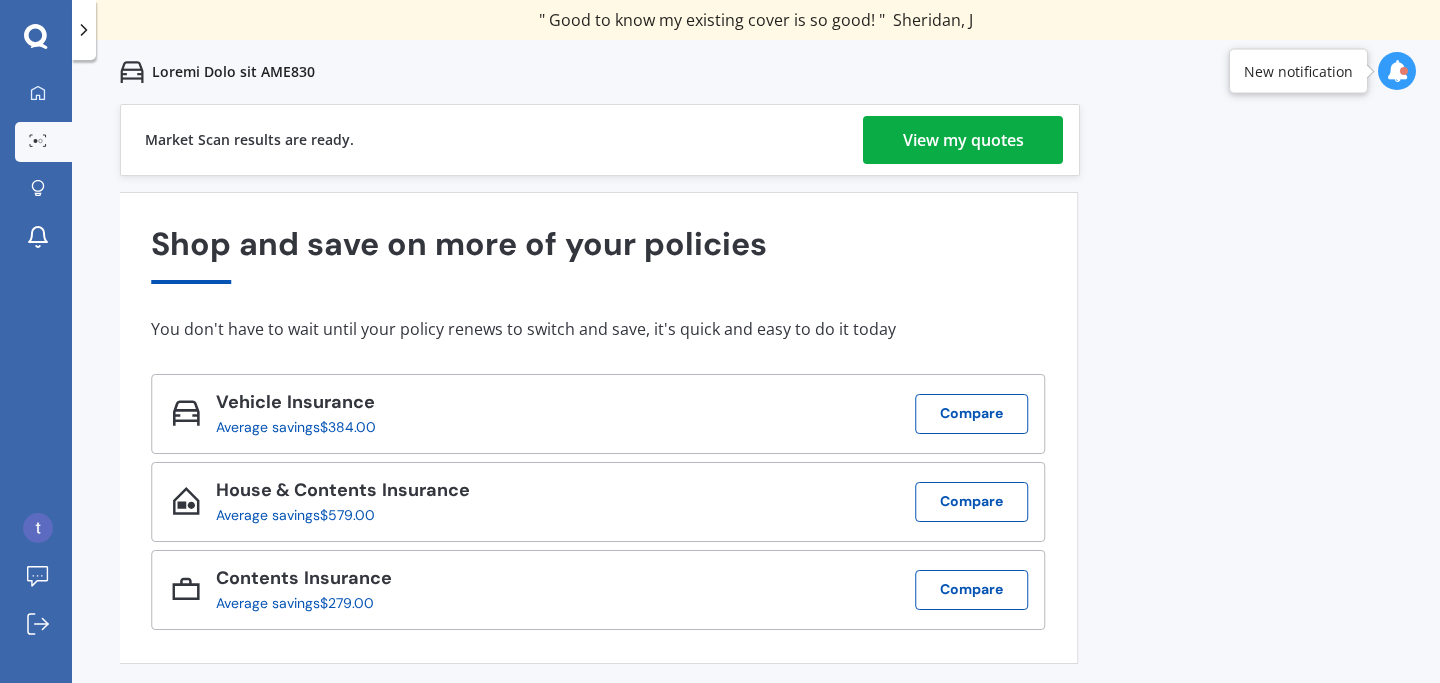 drag, startPoint x: 966, startPoint y: 416, endPoint x: 838, endPoint y: 459, distance: 135.02963 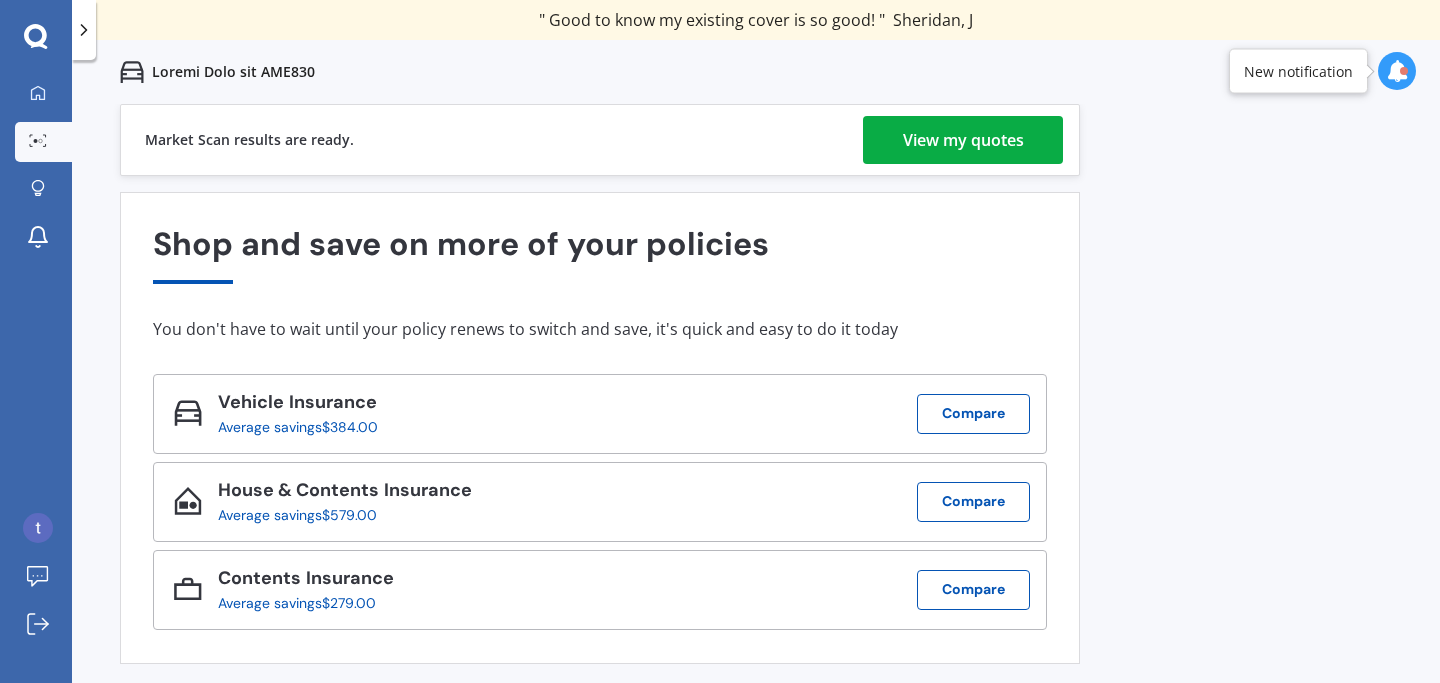 click on "View my quotes" at bounding box center [963, 140] 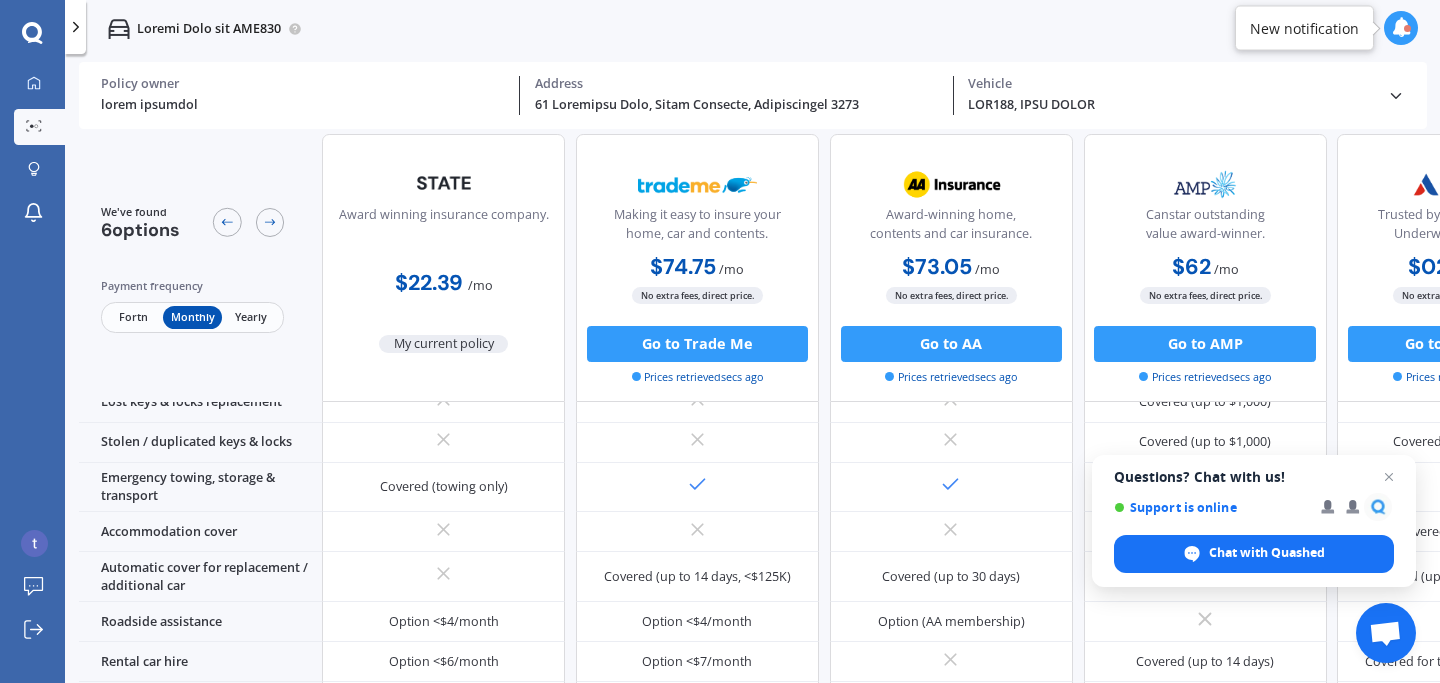 scroll, scrollTop: 0, scrollLeft: 0, axis: both 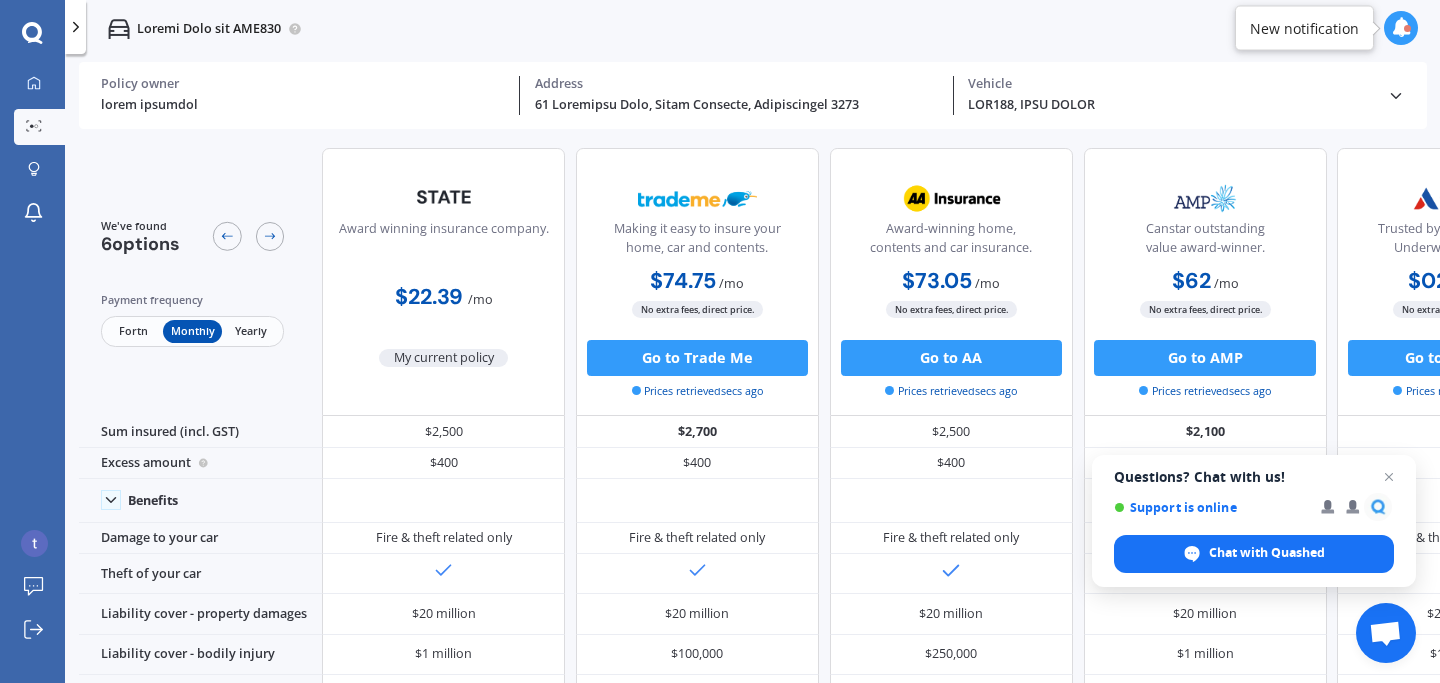 click on "Fortn" at bounding box center [133, 331] 